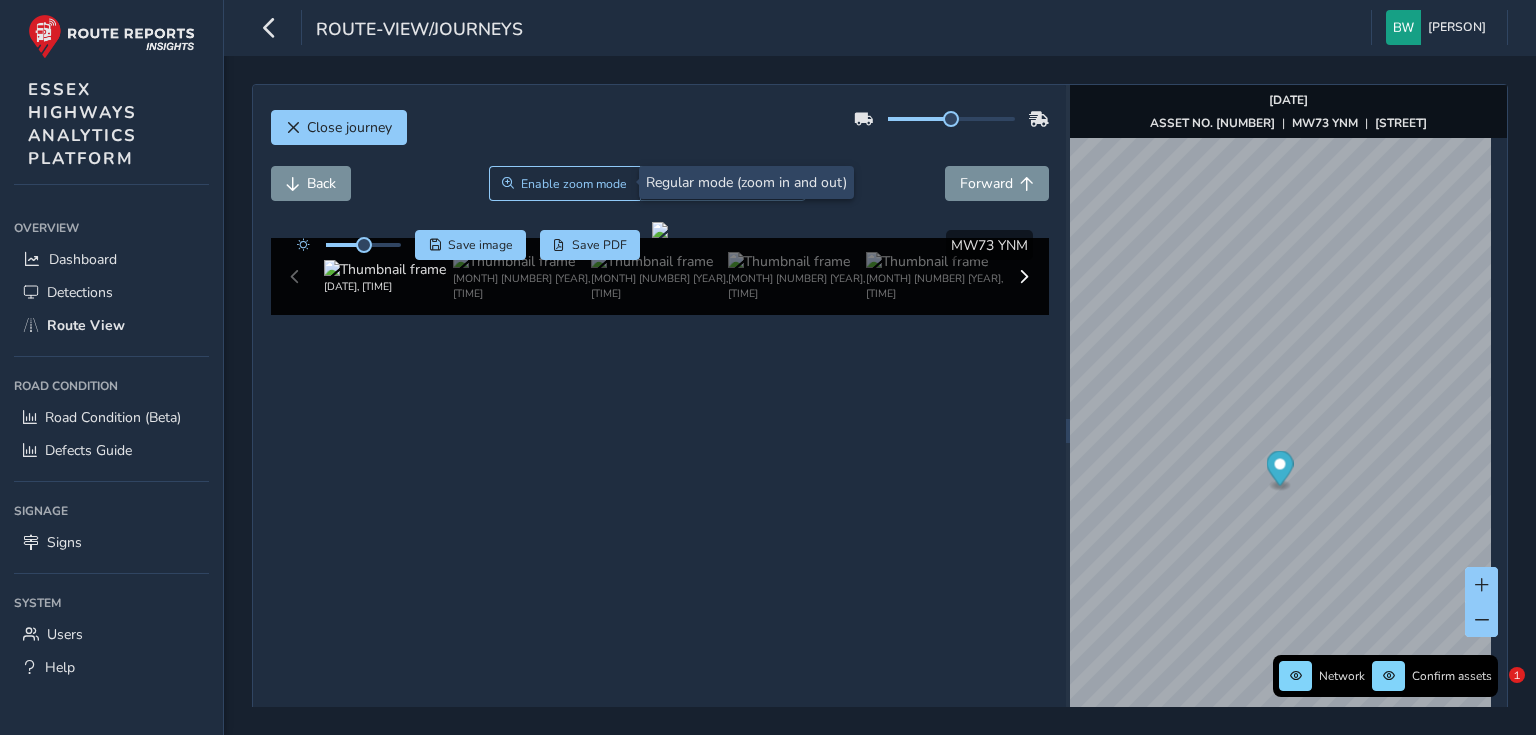 scroll, scrollTop: 0, scrollLeft: 0, axis: both 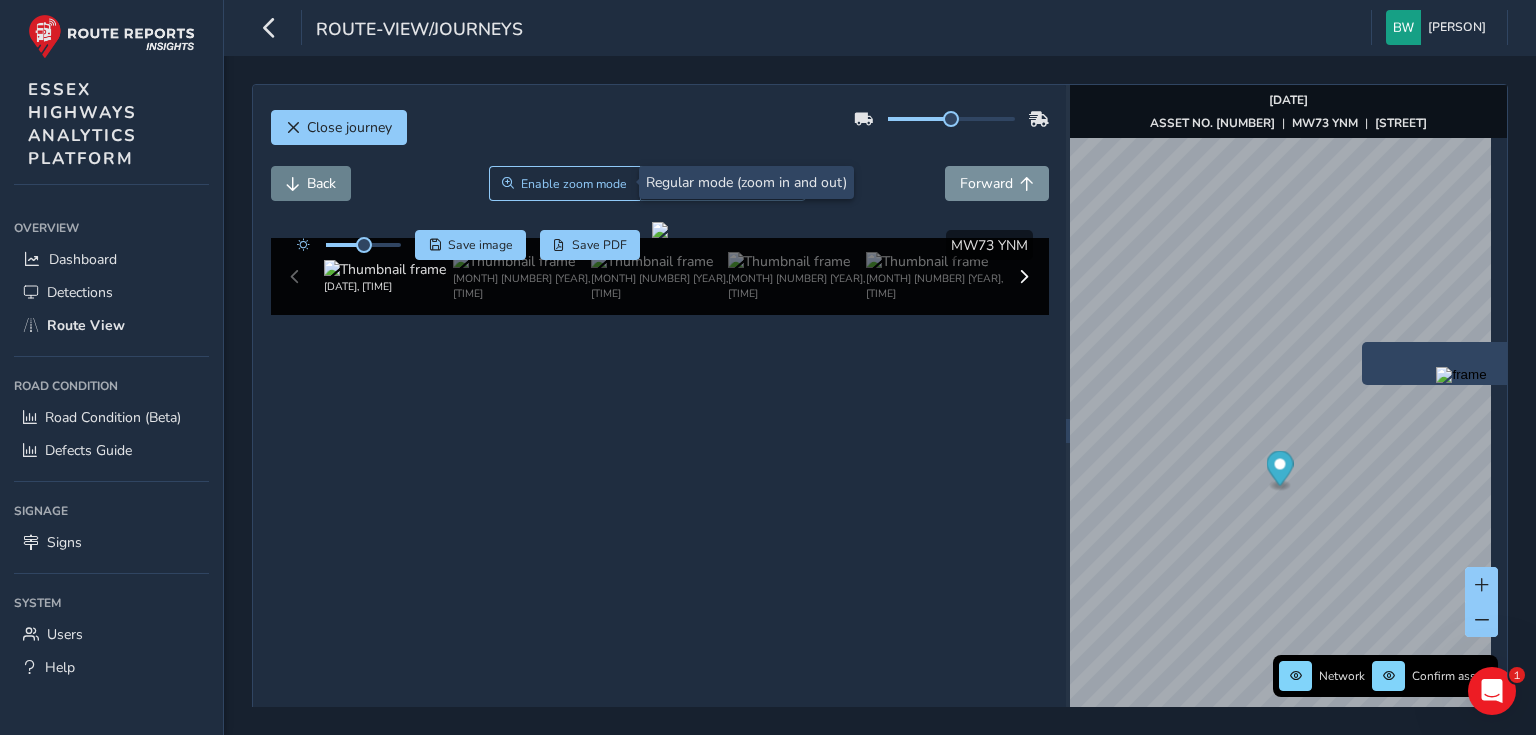 click at bounding box center (293, 184) 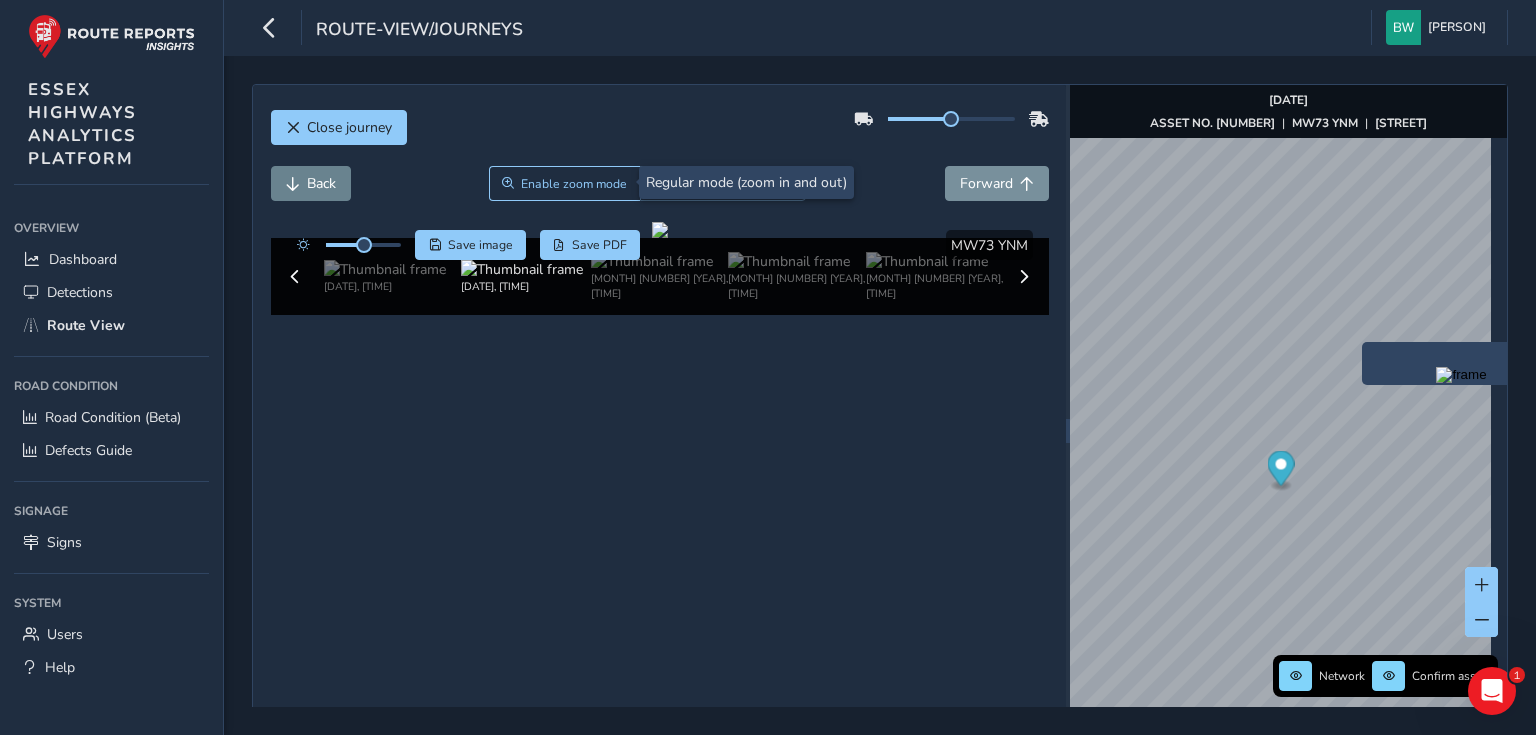 click at bounding box center (293, 184) 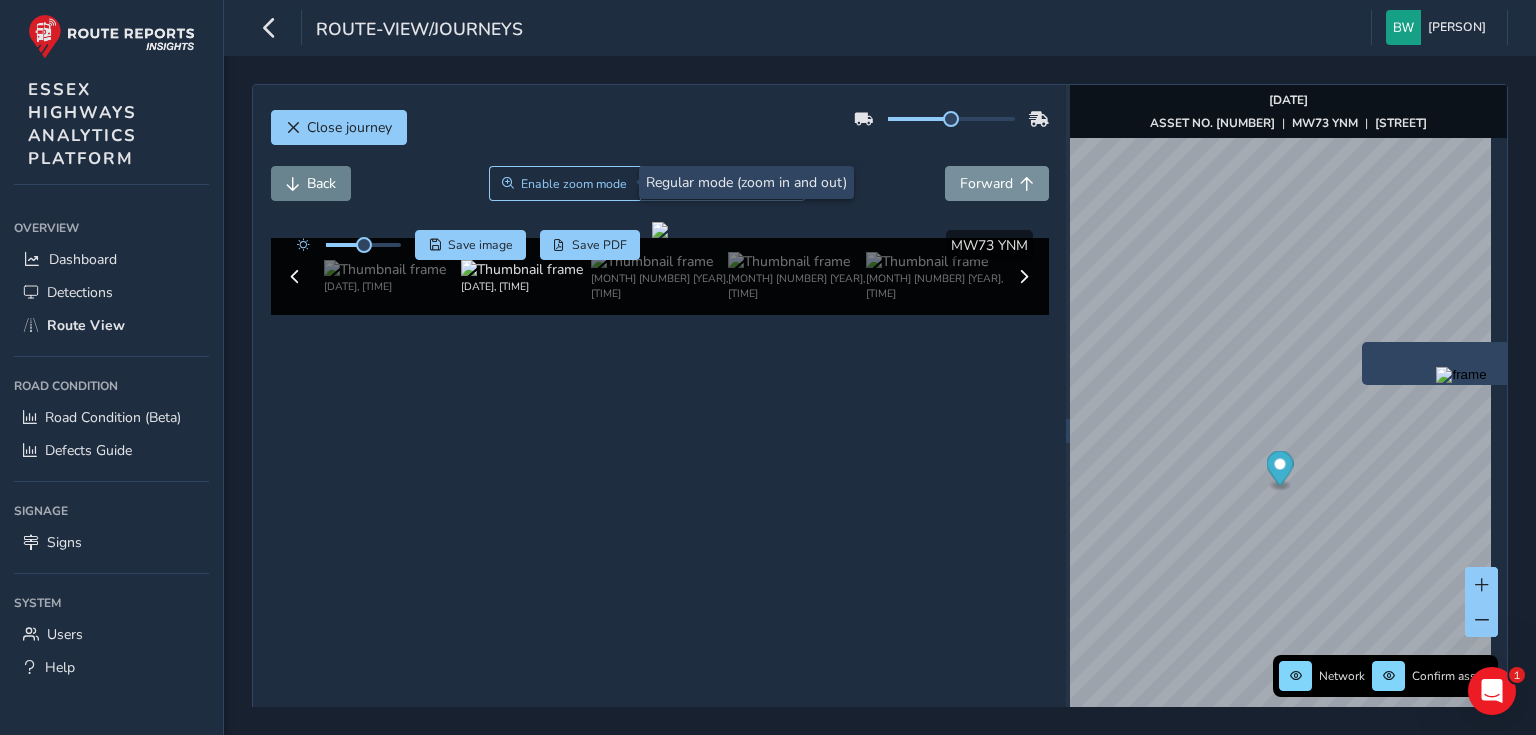 click at bounding box center [293, 184] 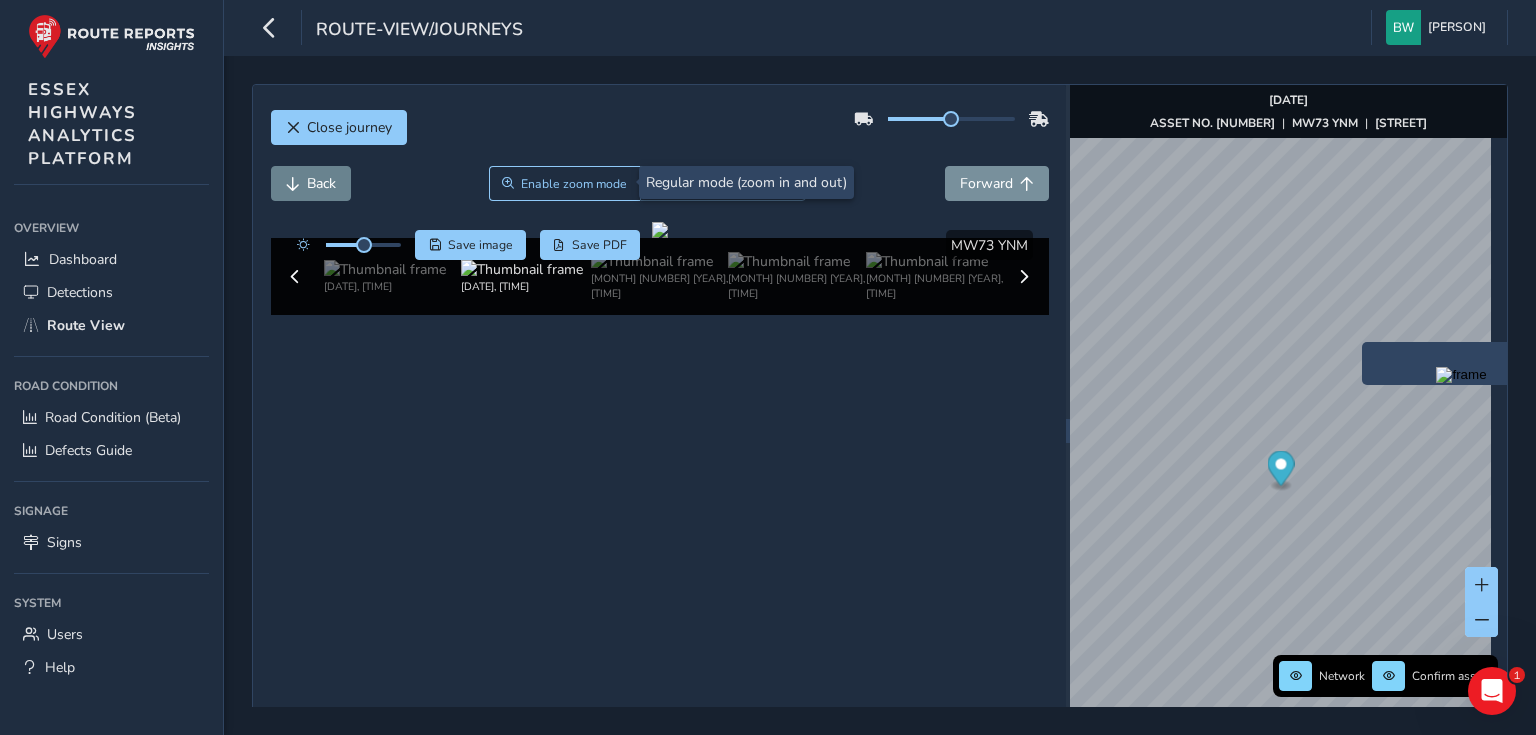 click at bounding box center [293, 184] 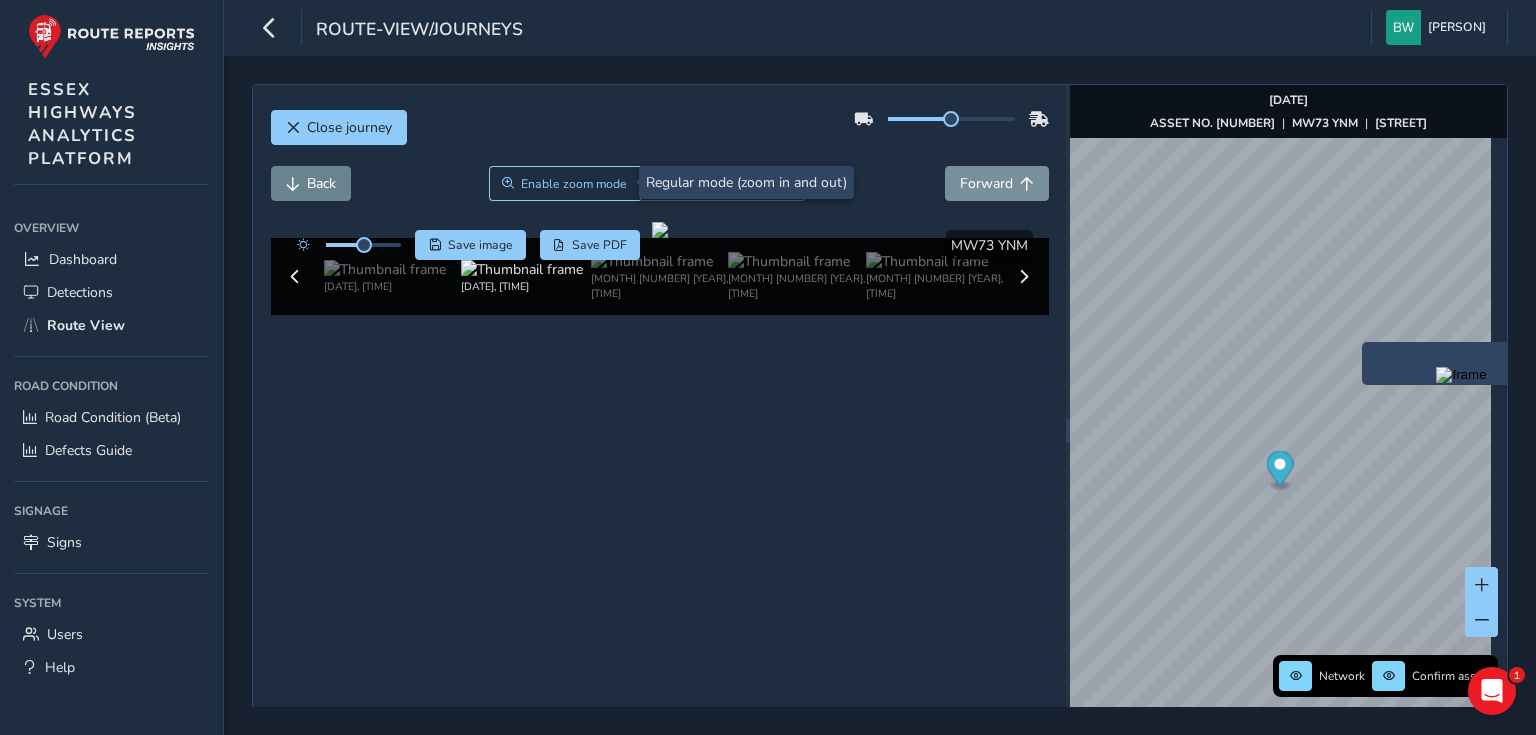 click at bounding box center (293, 184) 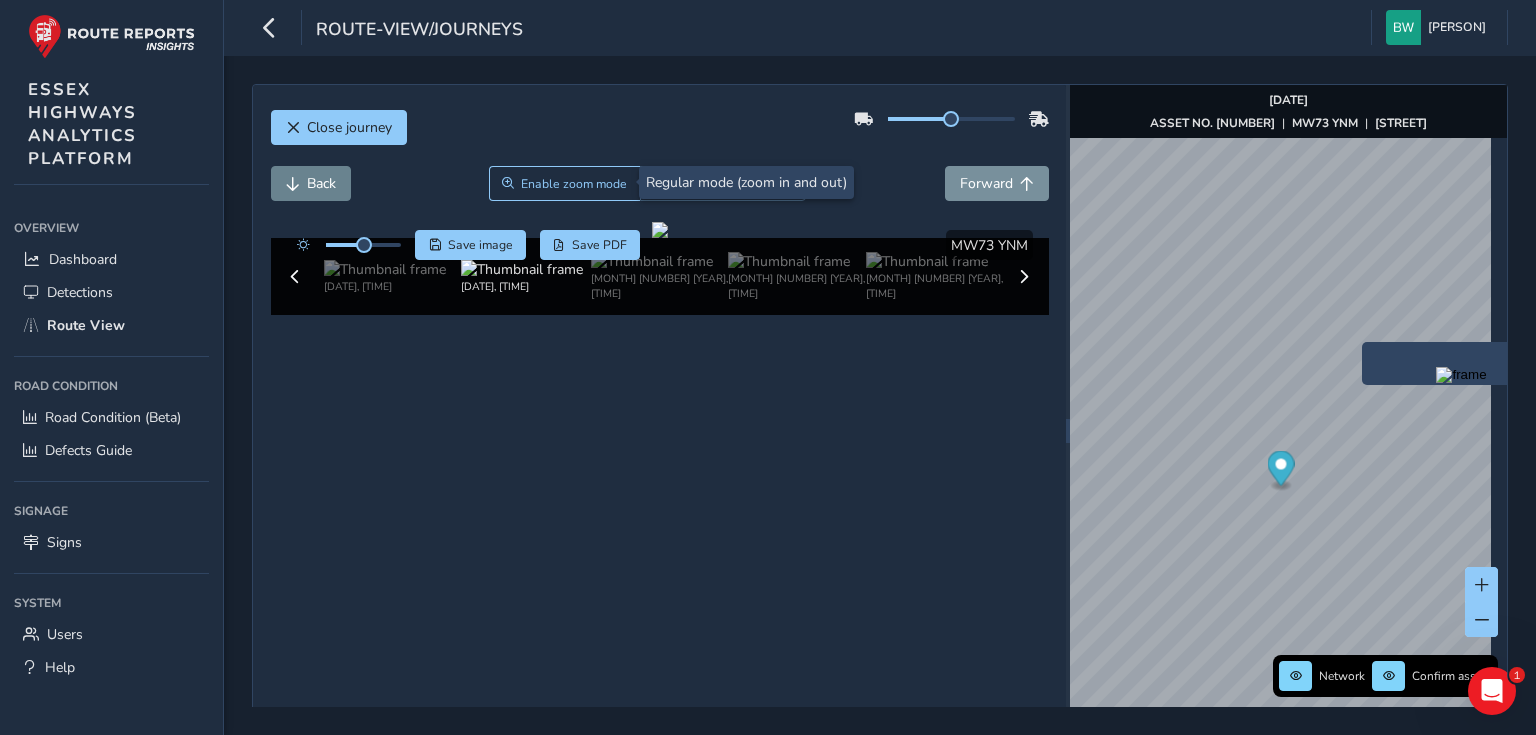click at bounding box center (293, 184) 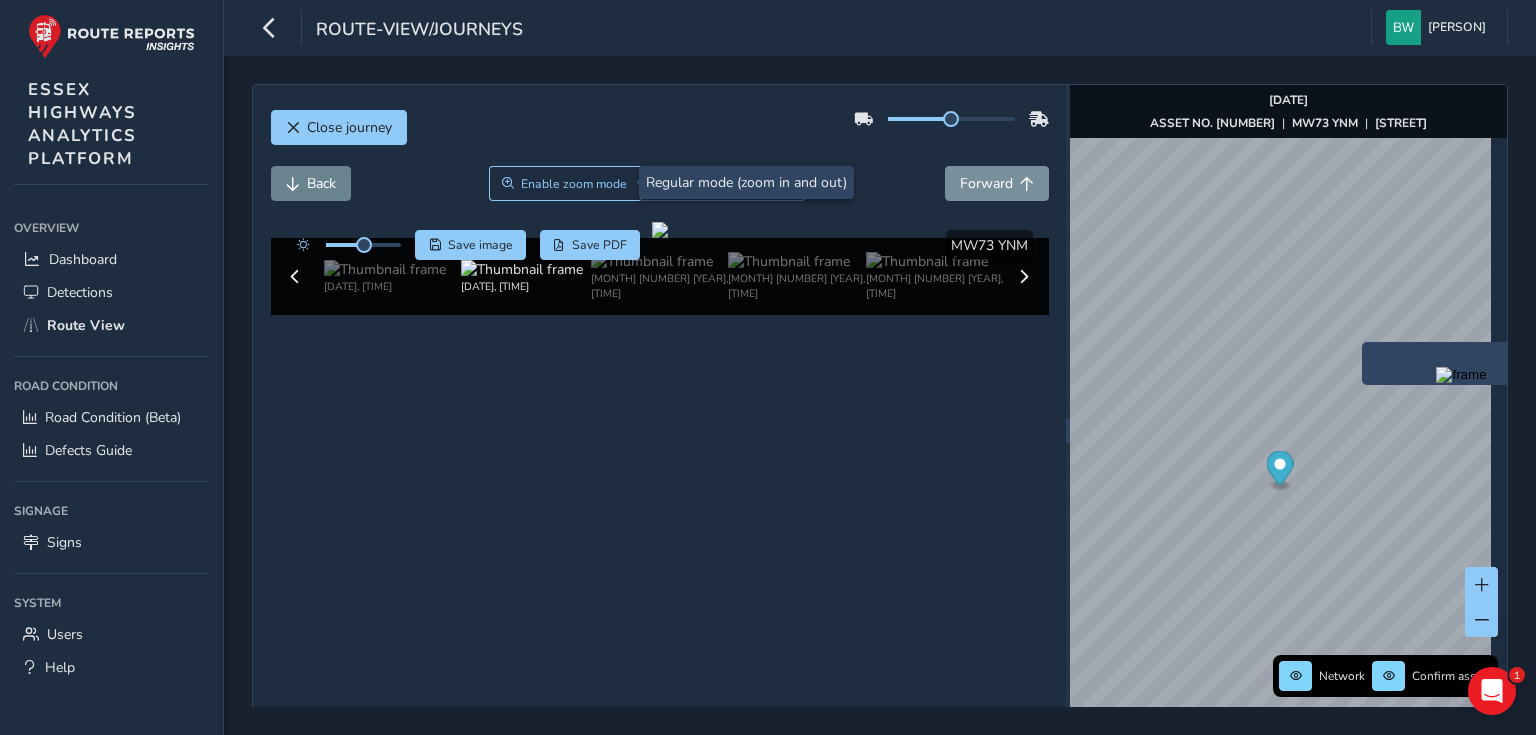 click at bounding box center [293, 184] 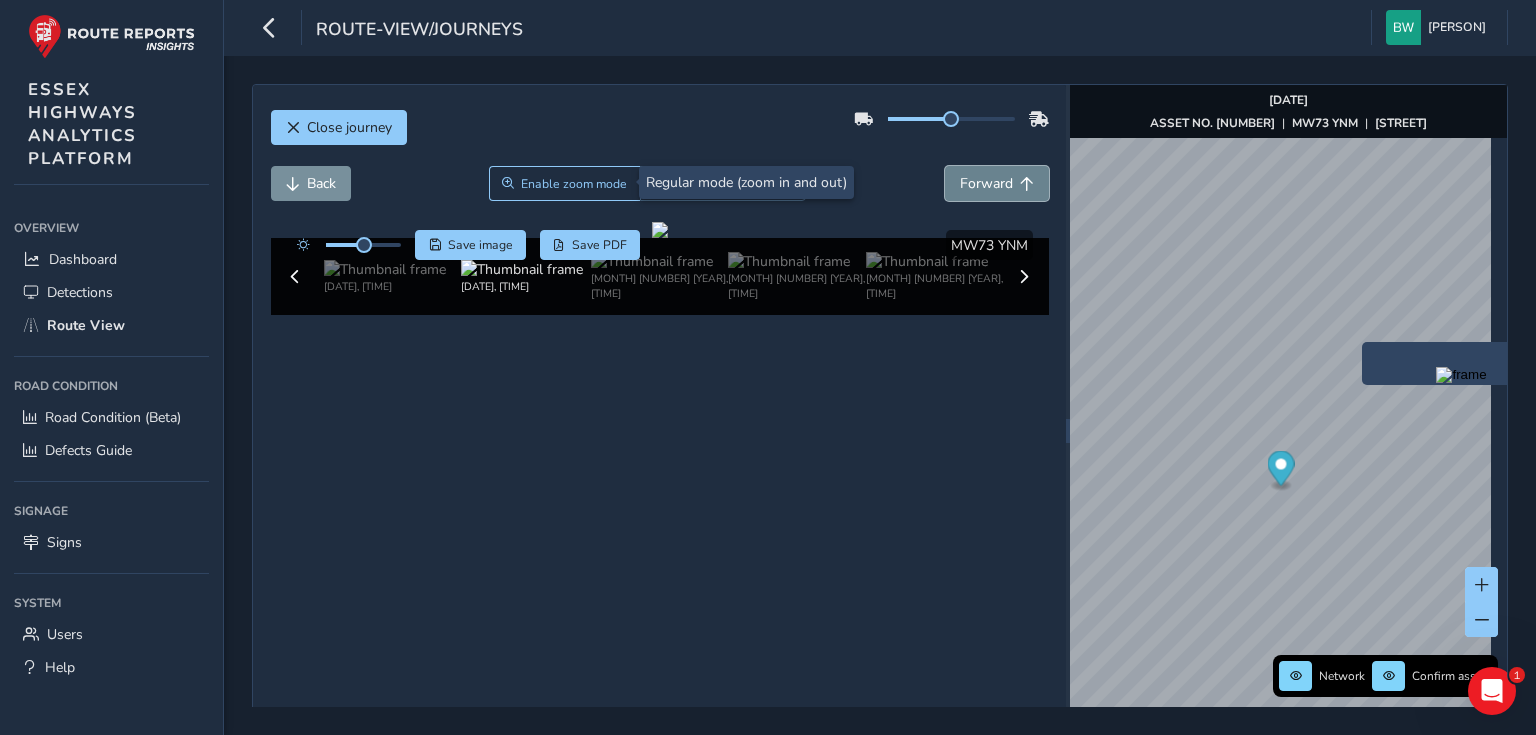click on "Forward" at bounding box center (997, 183) 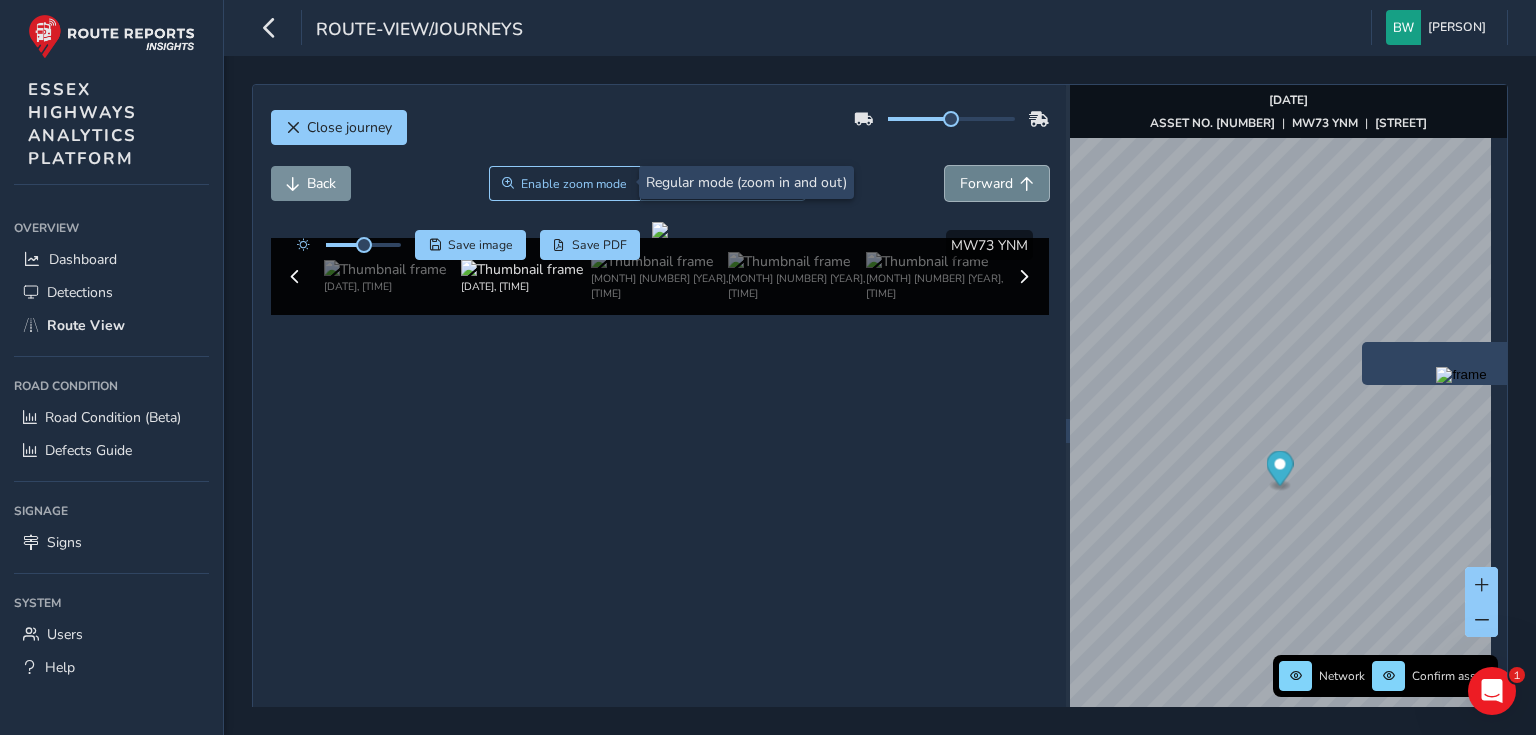 click on "Forward" at bounding box center (997, 183) 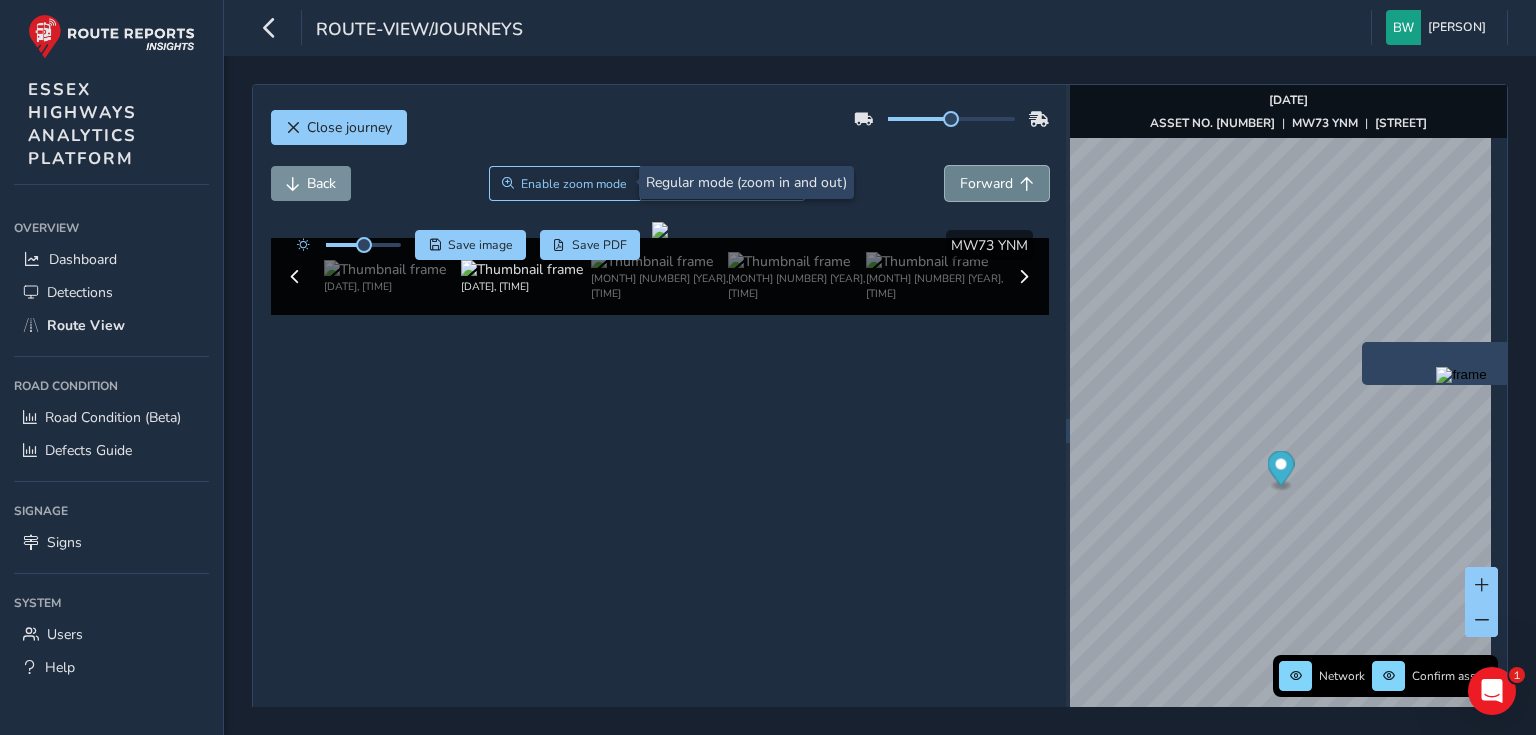 click on "Forward" at bounding box center [997, 183] 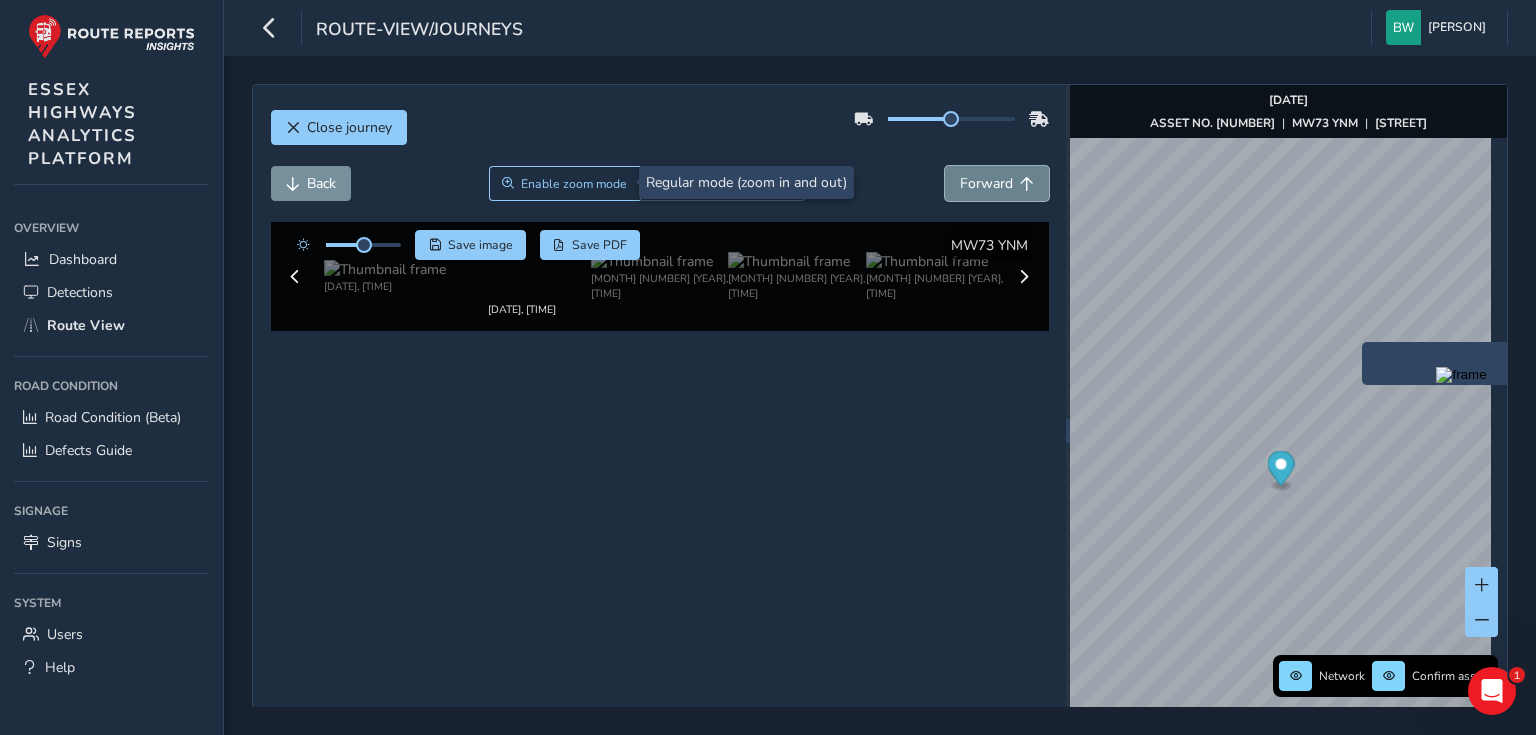 click on "Forward" at bounding box center [997, 183] 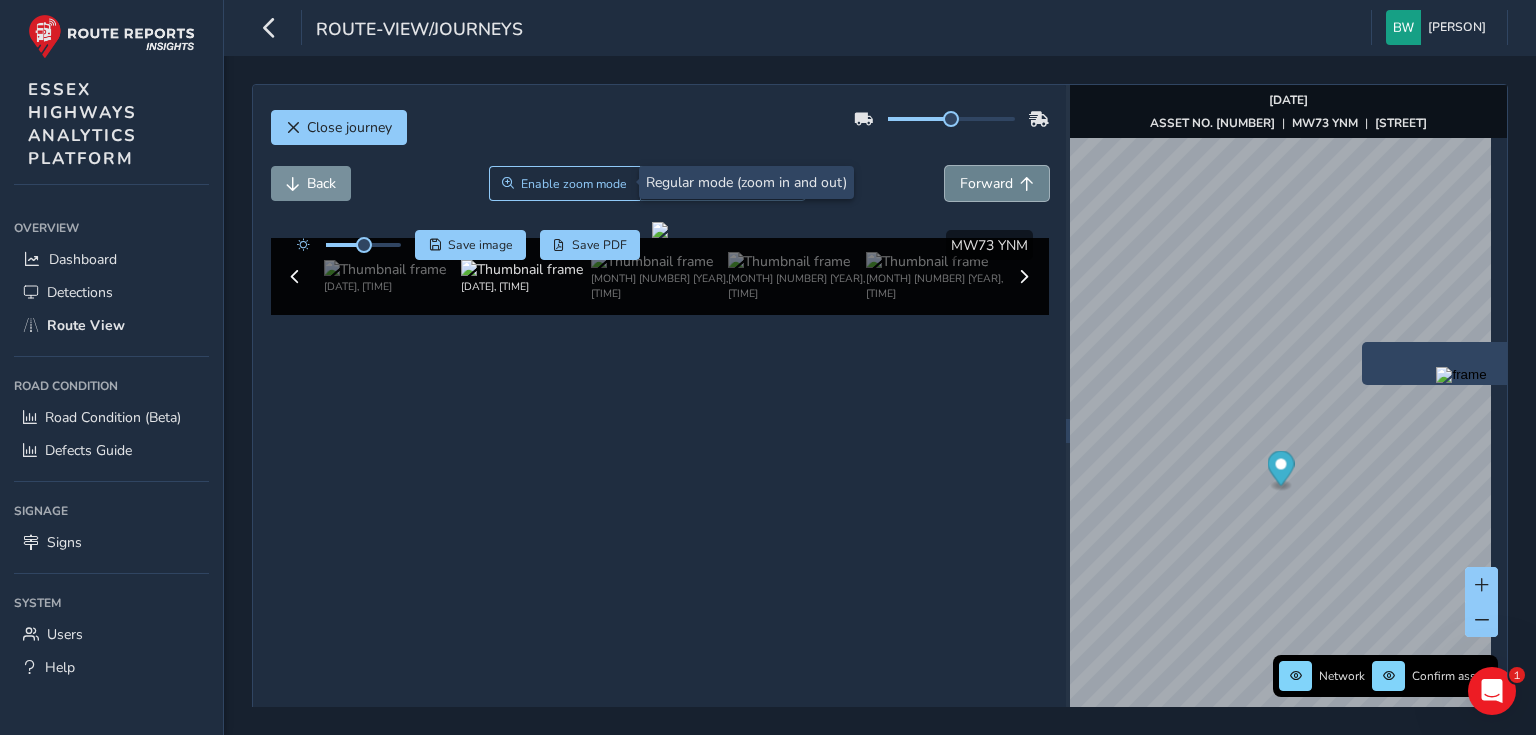 click on "Forward" at bounding box center [997, 183] 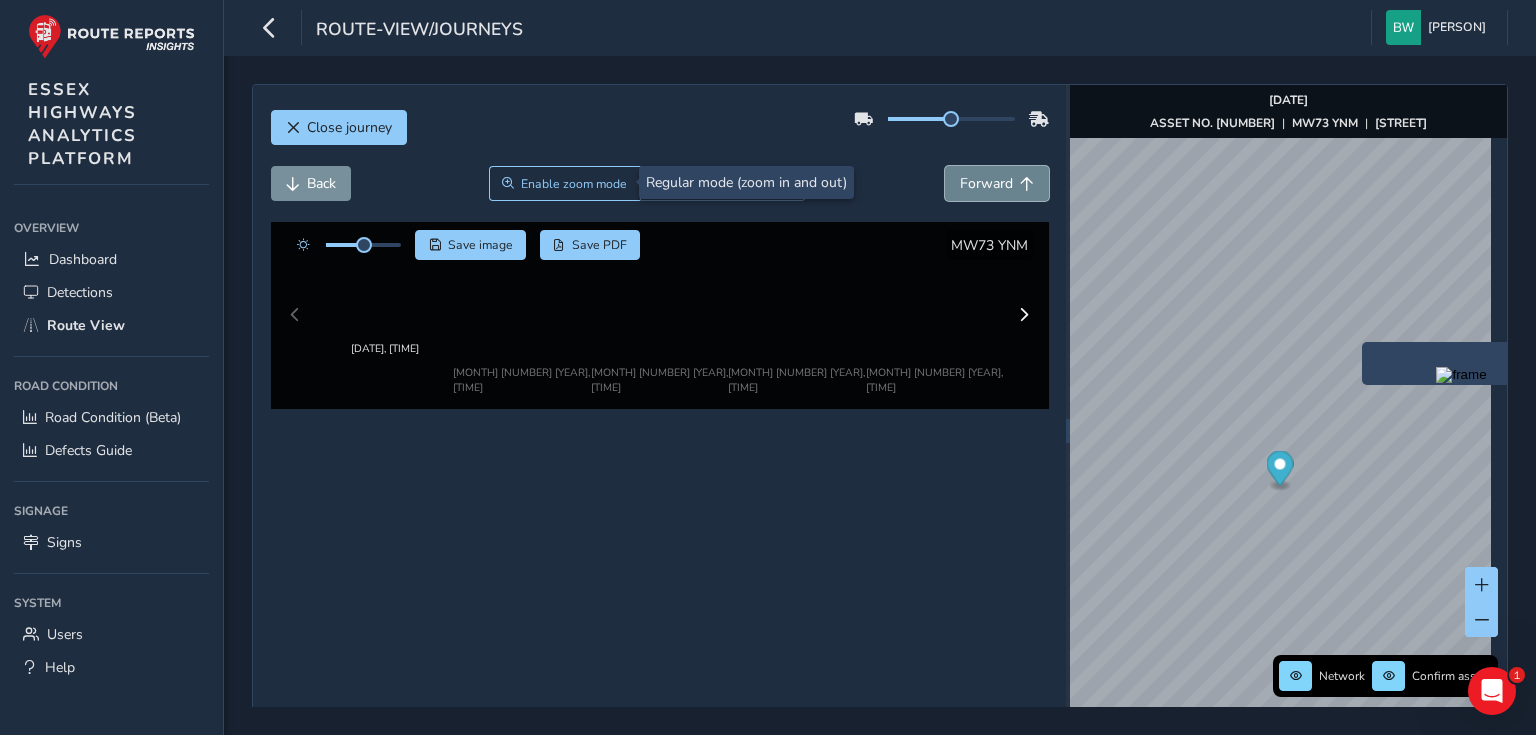 click on "Forward" at bounding box center [997, 183] 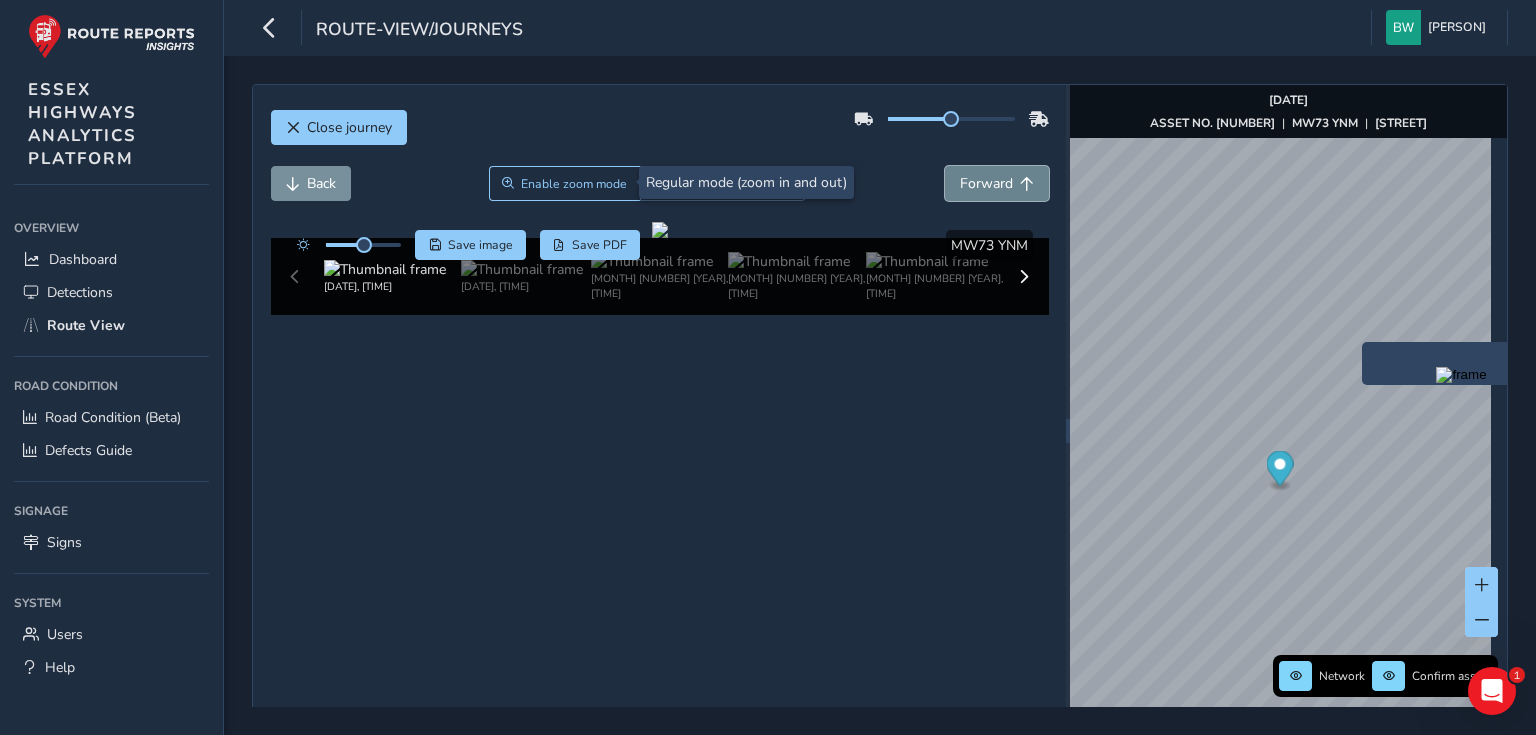 click on "Forward" at bounding box center (997, 183) 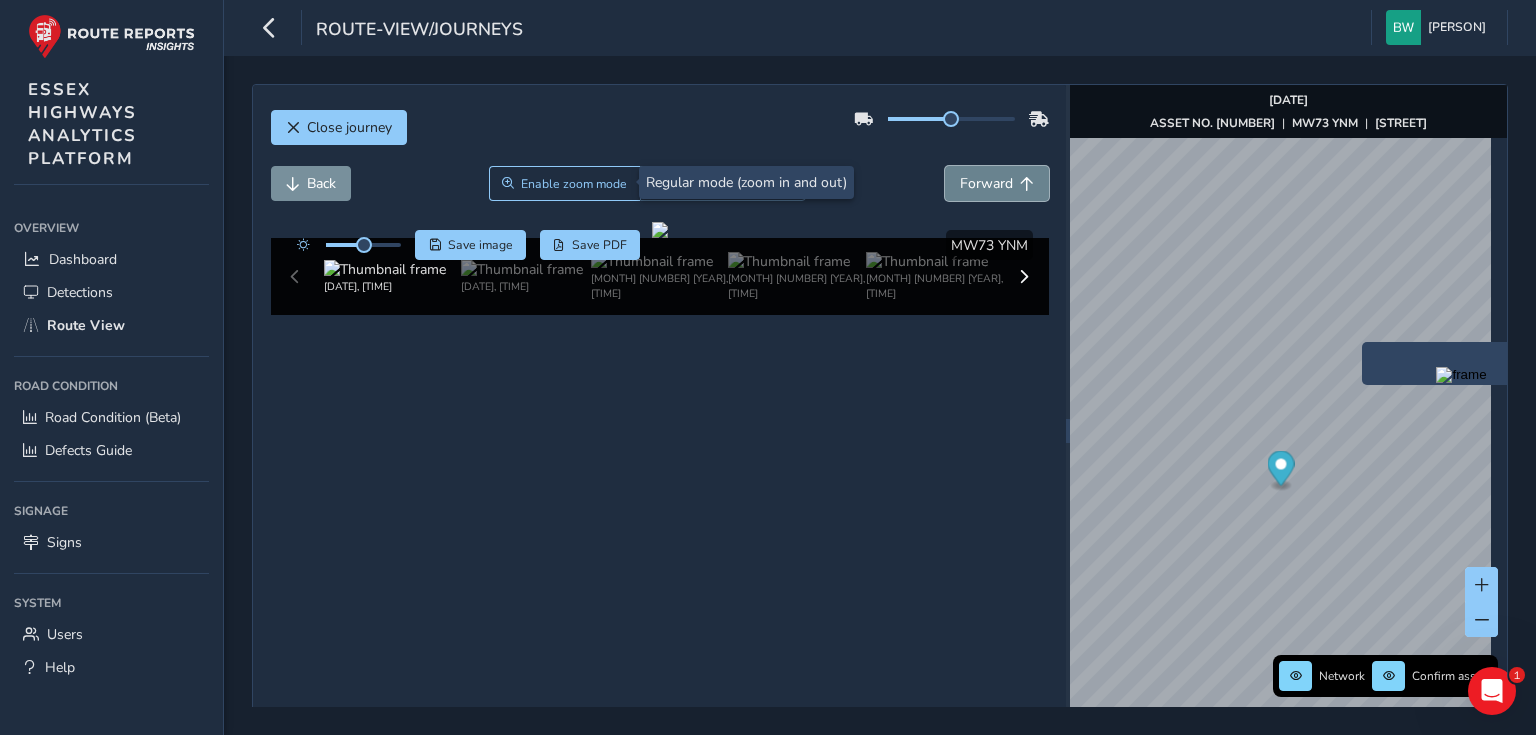 click on "Forward" at bounding box center (997, 183) 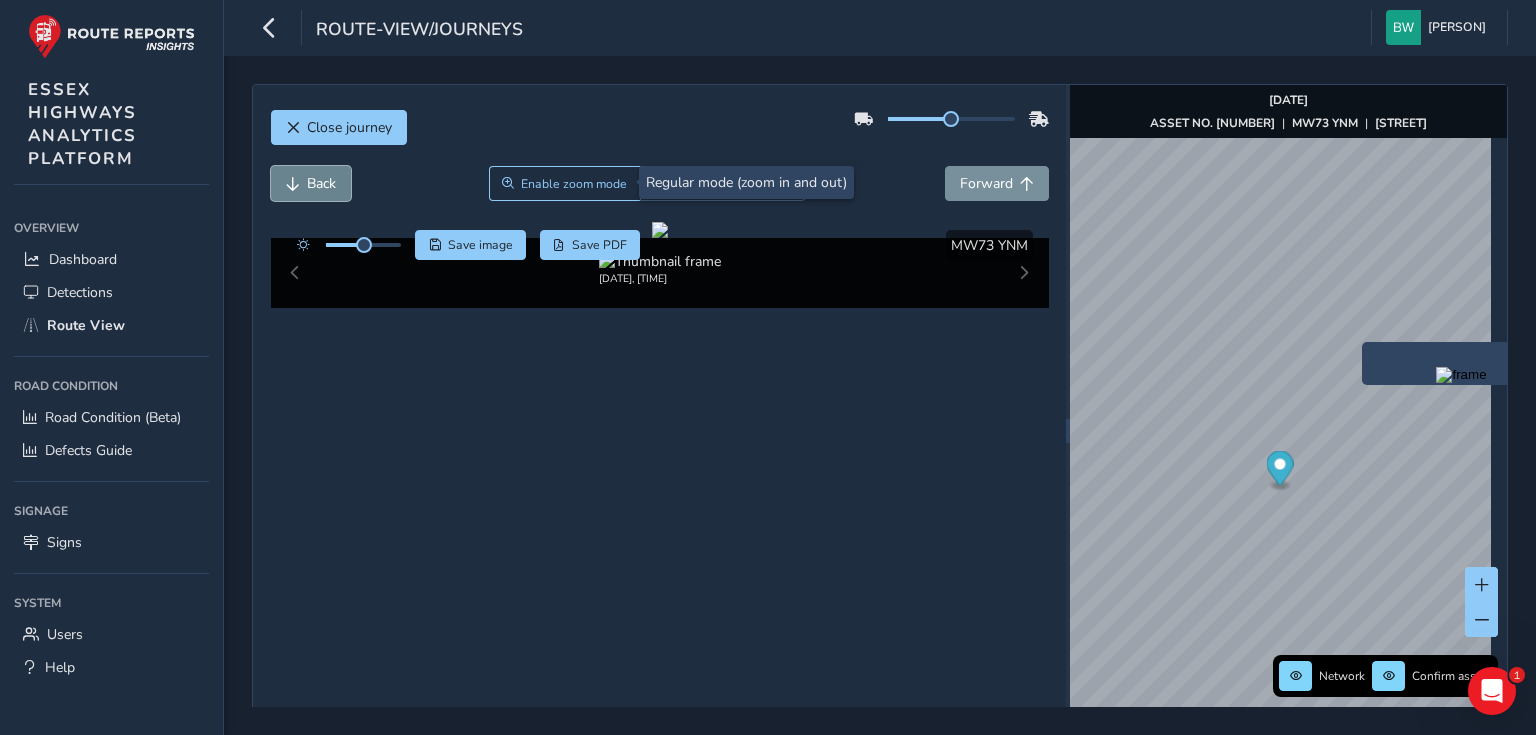 click on "Back" at bounding box center [321, 183] 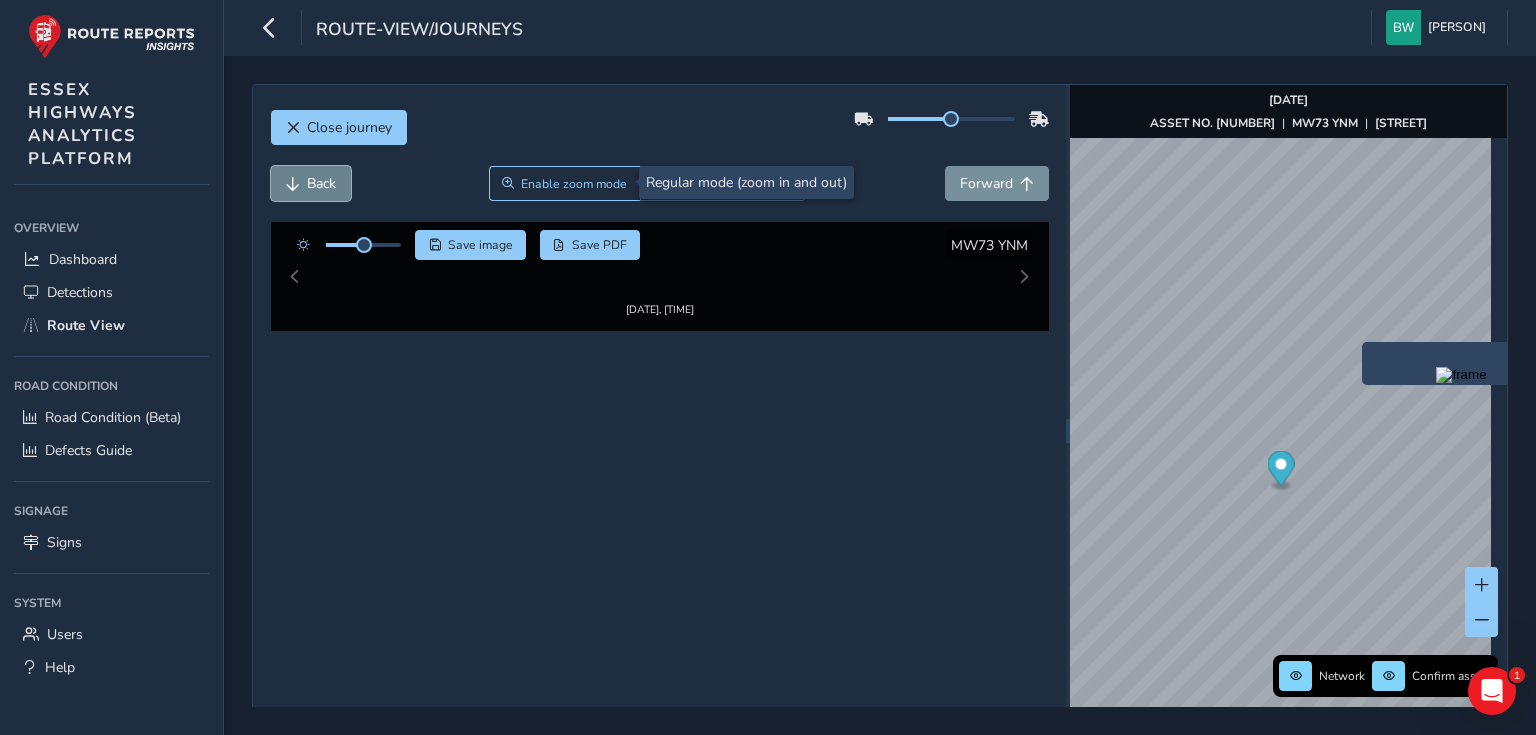 click on "Back" at bounding box center [321, 183] 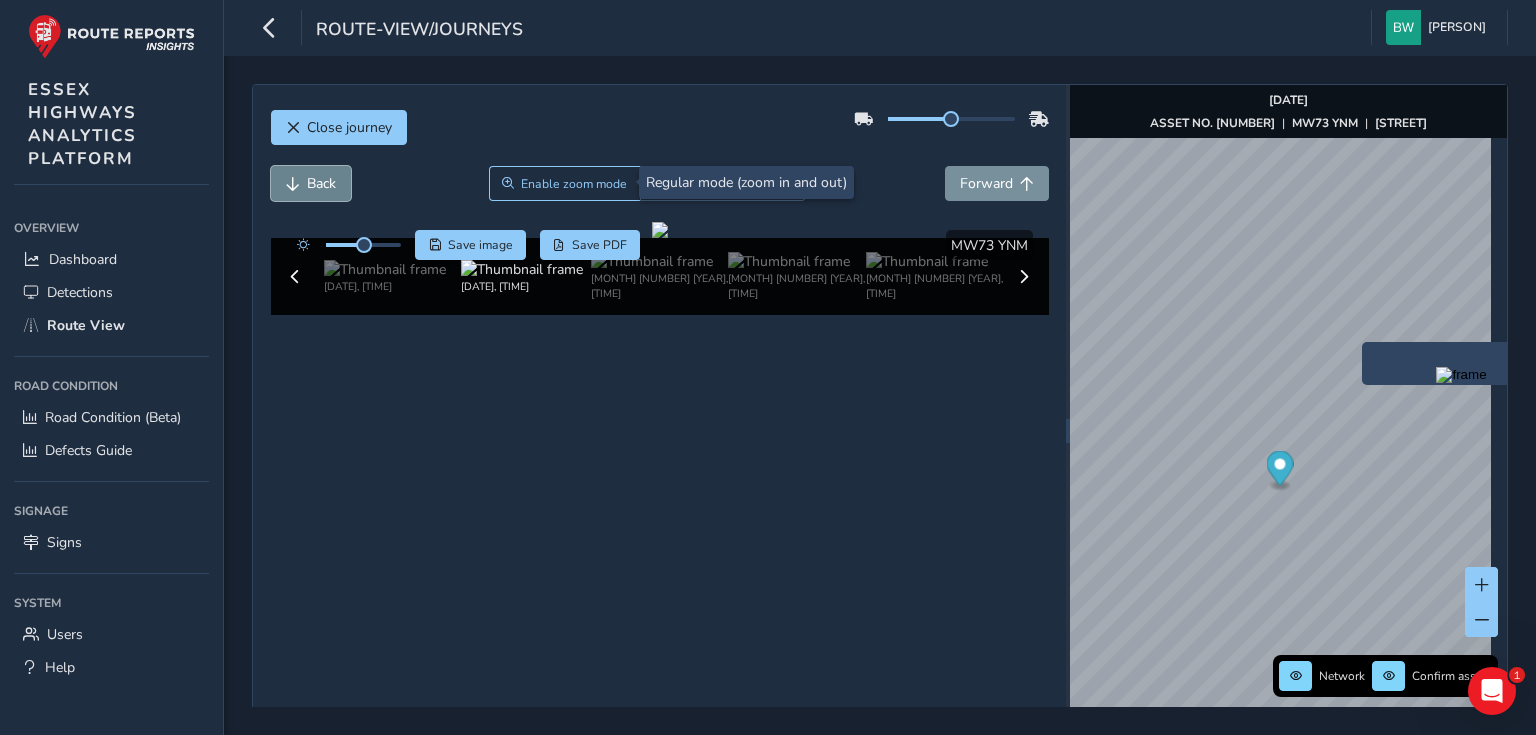 click on "Back" at bounding box center (321, 183) 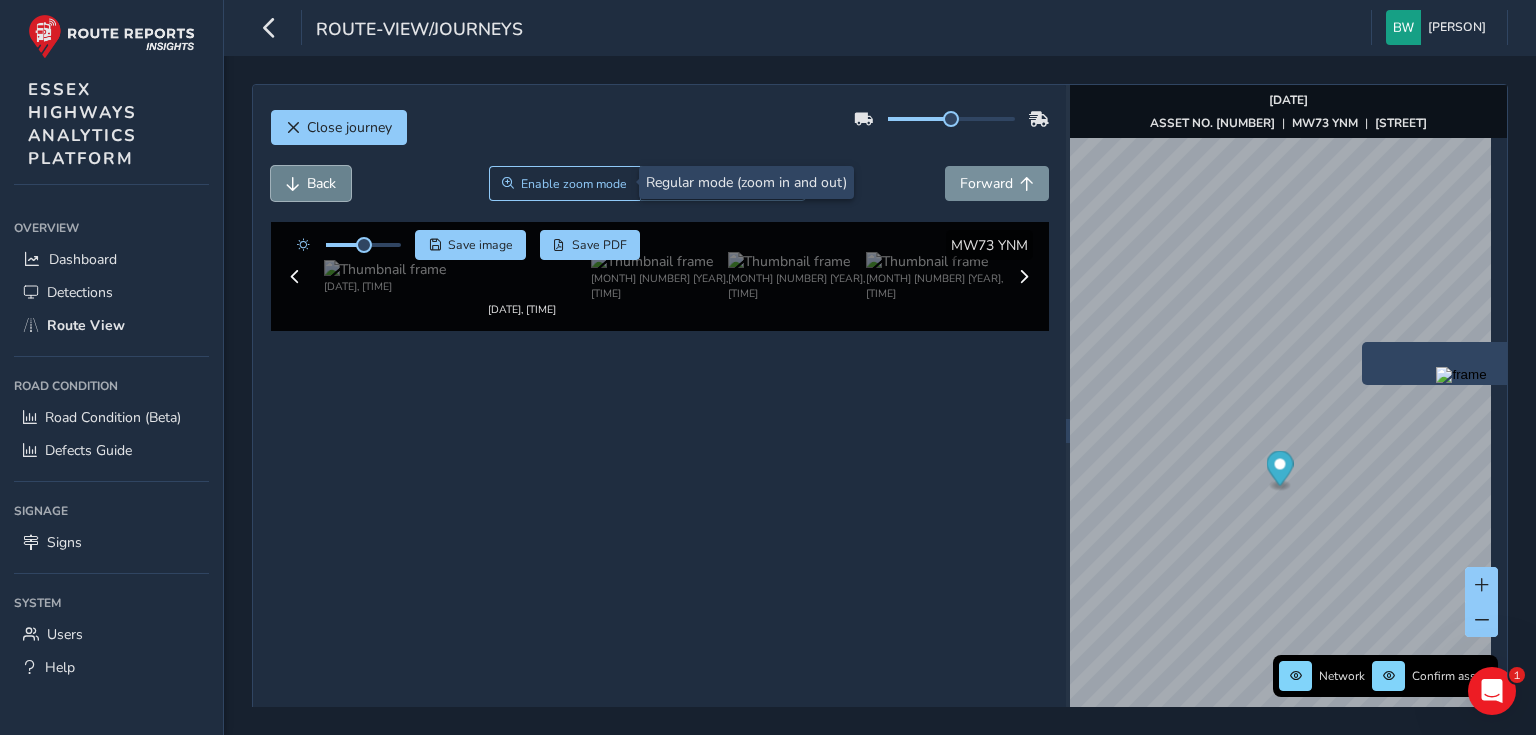 click on "Back" at bounding box center (321, 183) 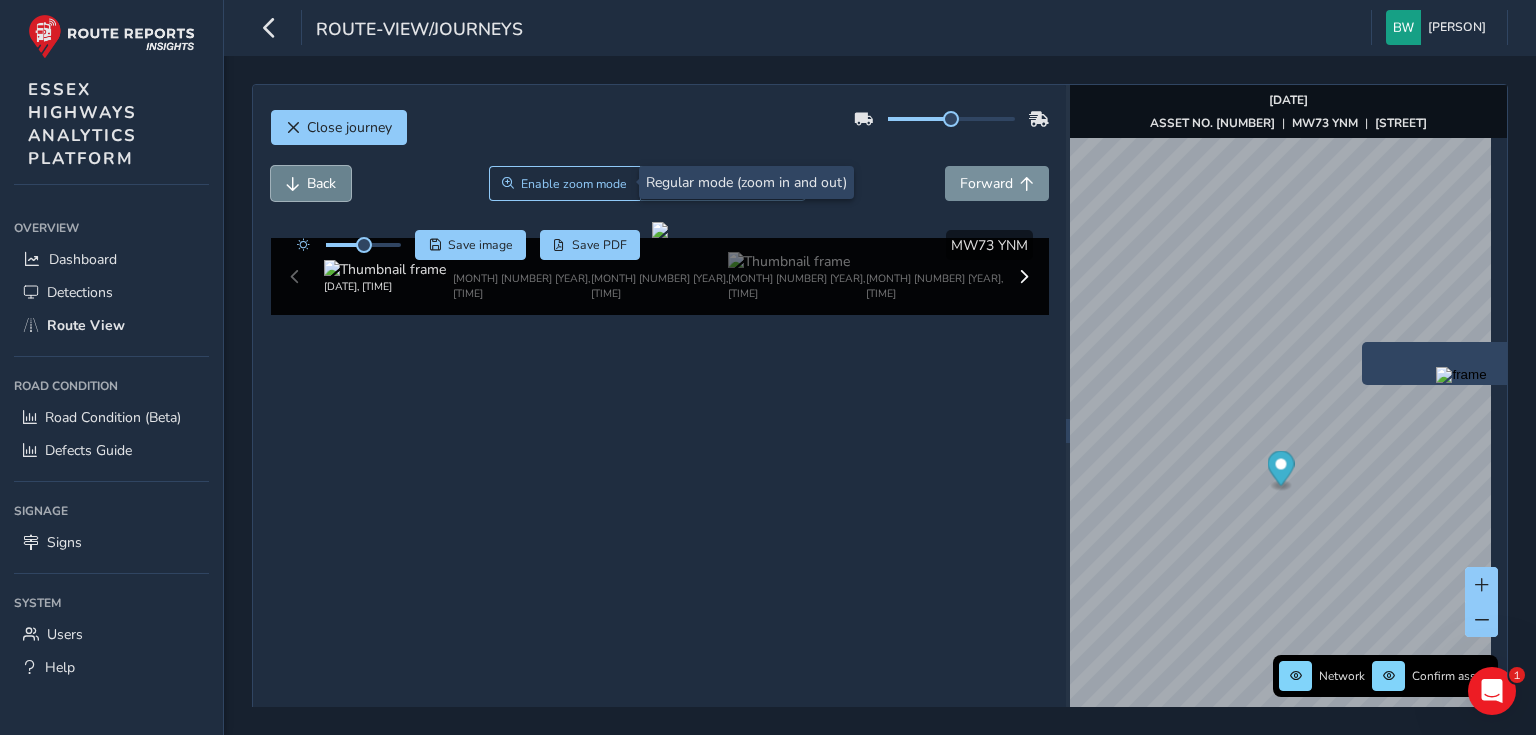 click on "Back" at bounding box center (321, 183) 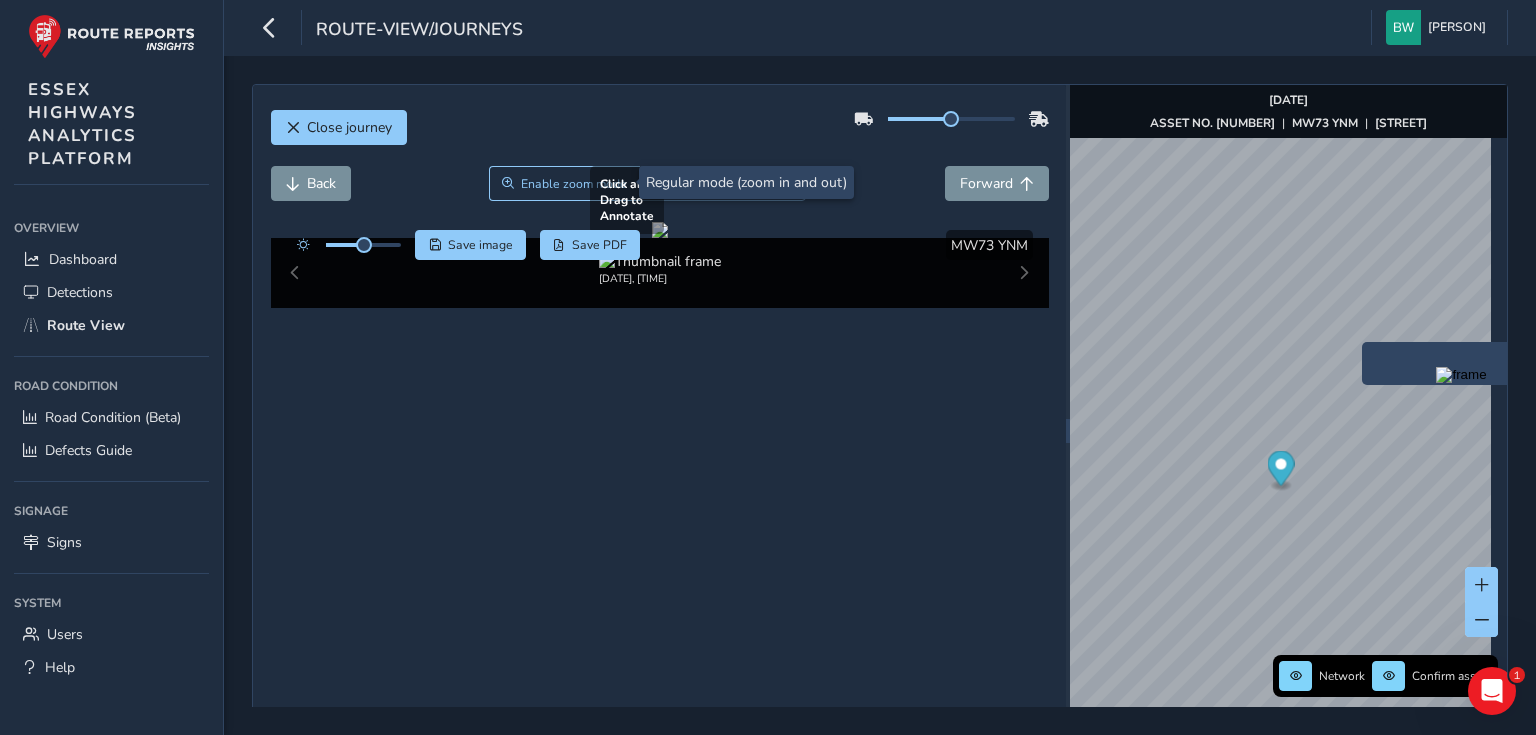 drag, startPoint x: 508, startPoint y: 374, endPoint x: 511, endPoint y: 410, distance: 36.124783 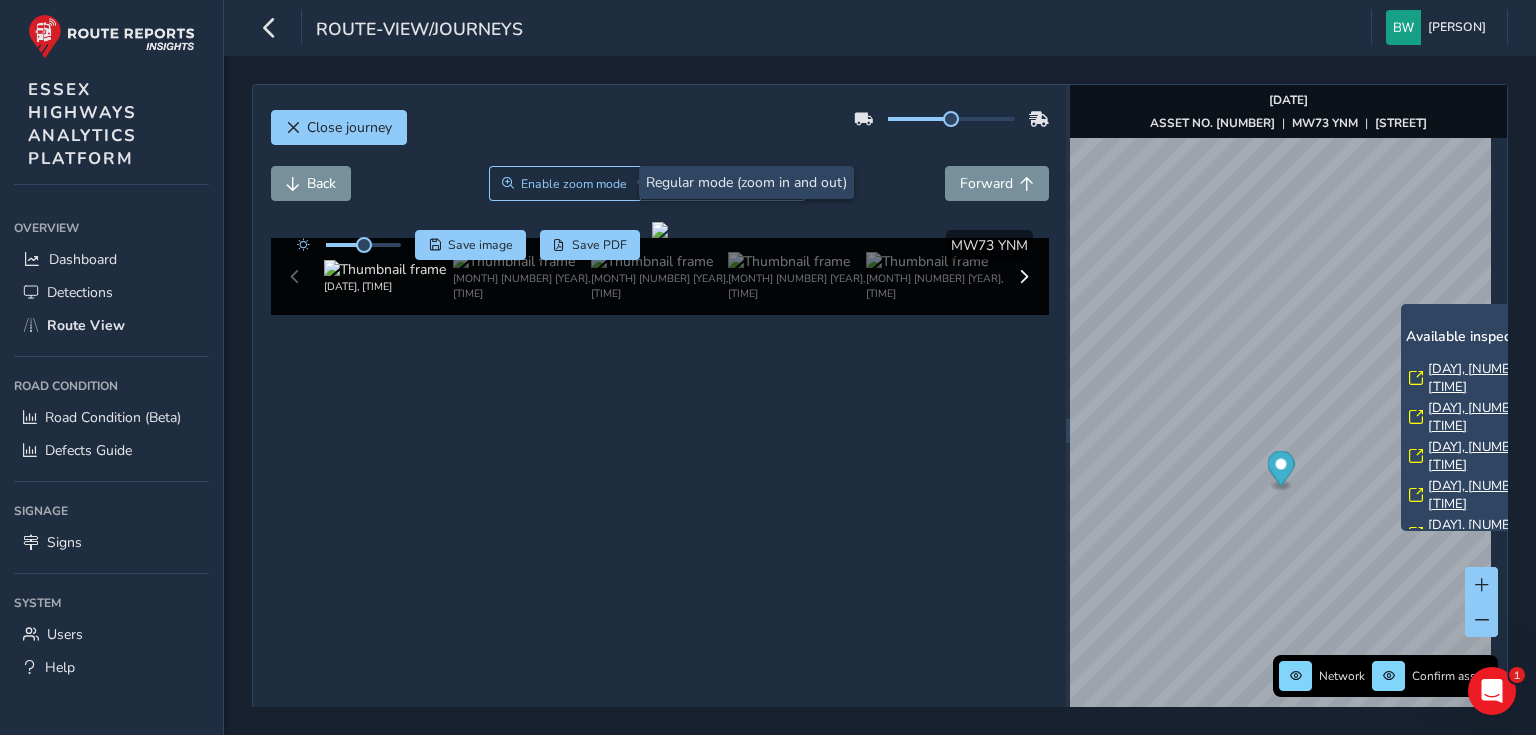 click on "[DAY], [NUMBER] [MONTH], [TIME]" at bounding box center [1512, 378] 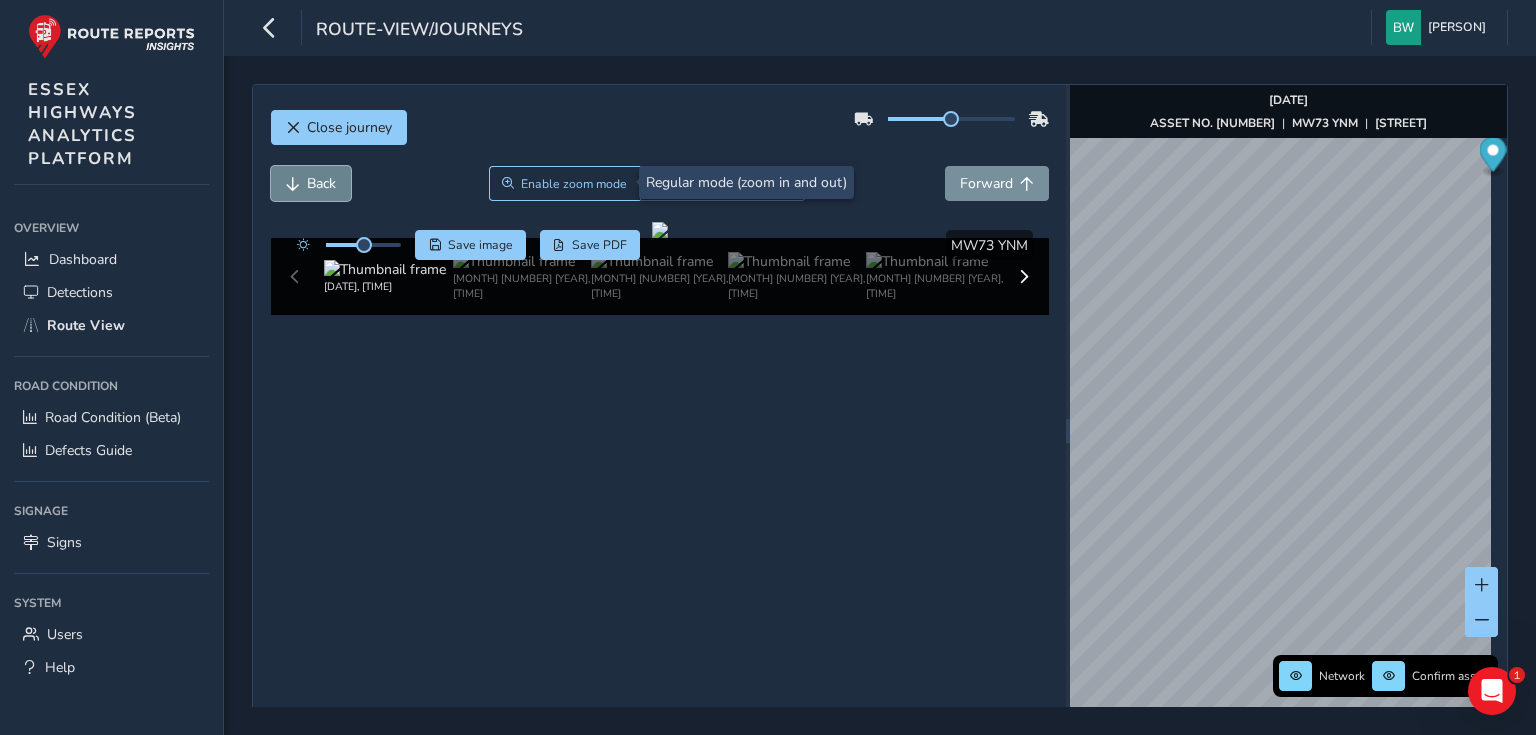 click on "Back" at bounding box center (321, 183) 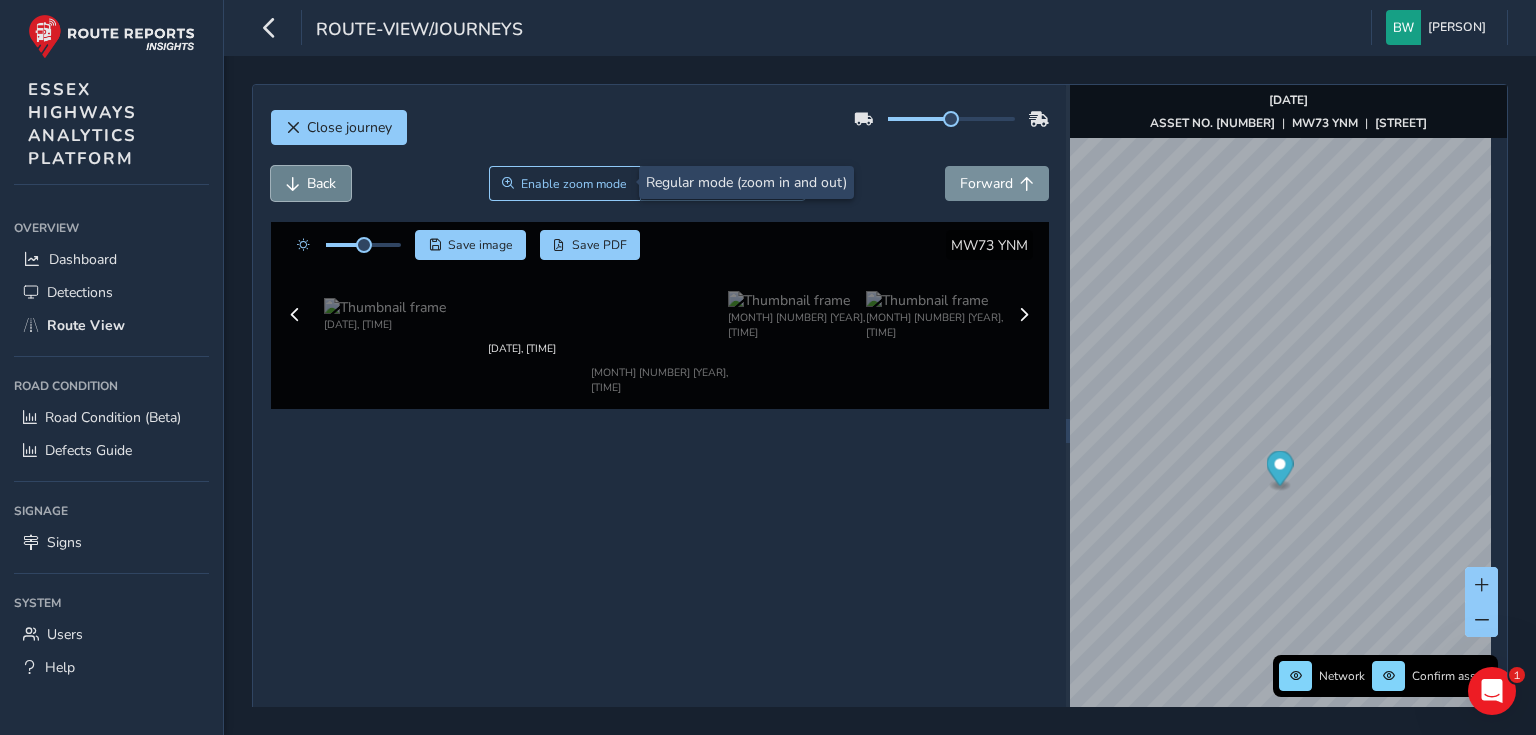 click on "Back" at bounding box center (321, 183) 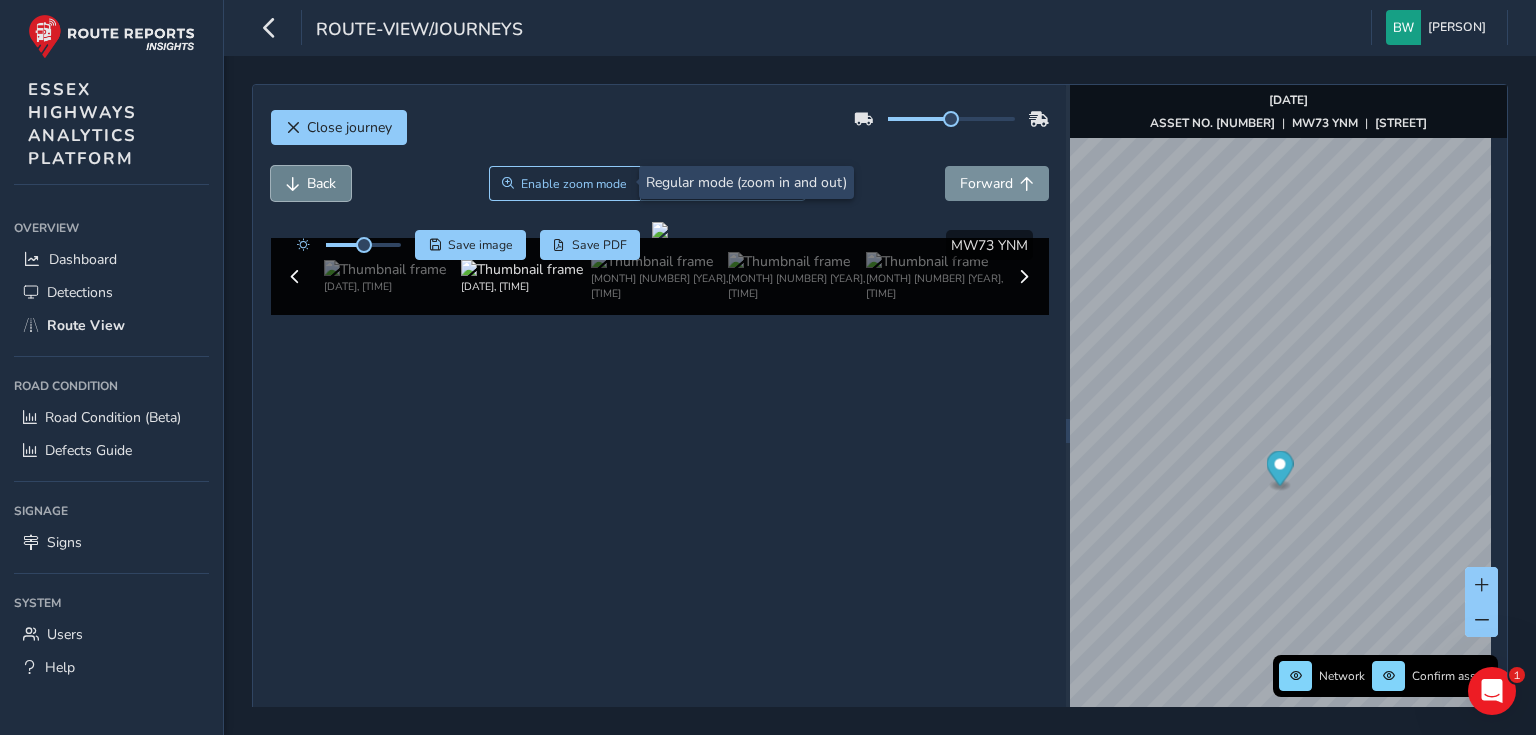 click on "Back" at bounding box center (321, 183) 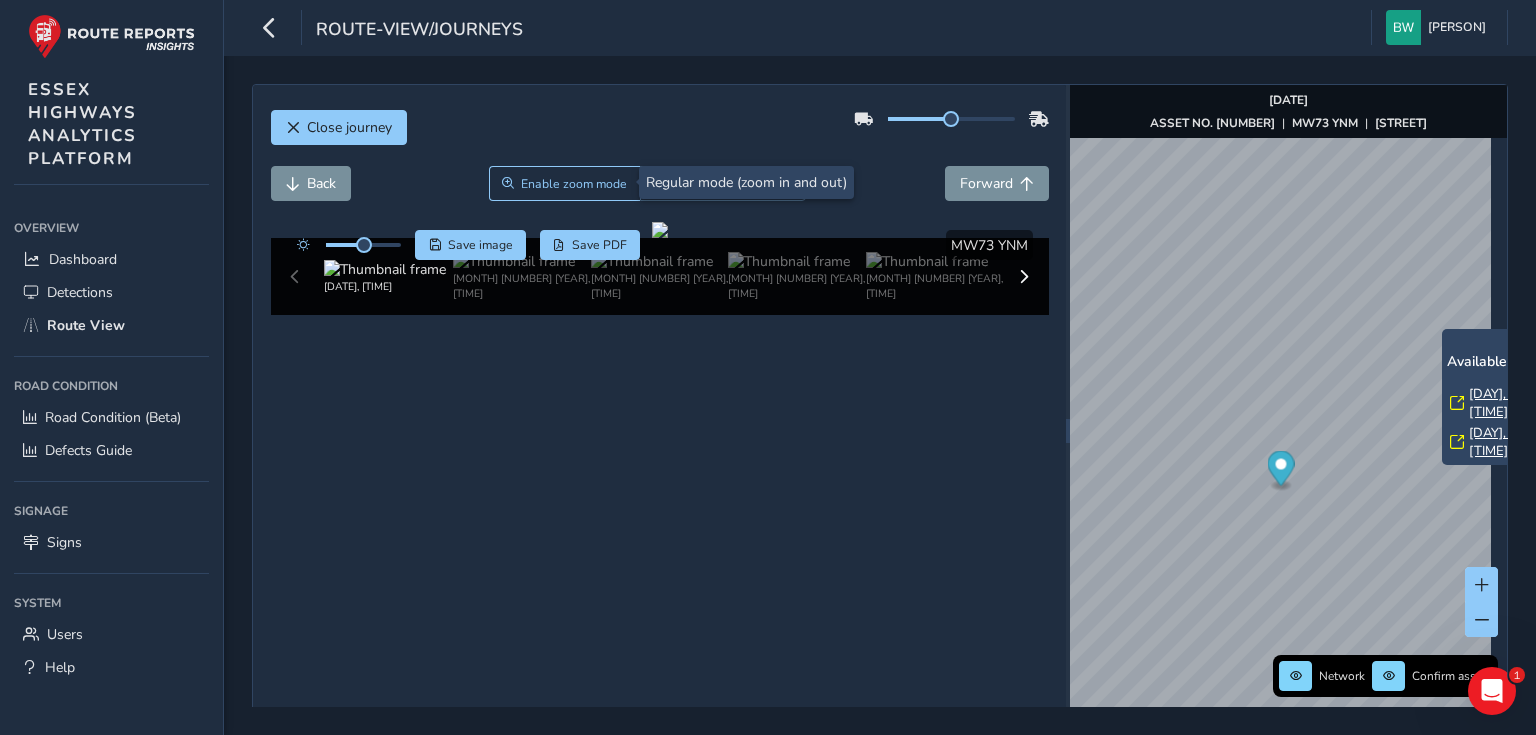 click on "[DAY], [NUMBER] [MONTH], [TIME]" at bounding box center [1553, 403] 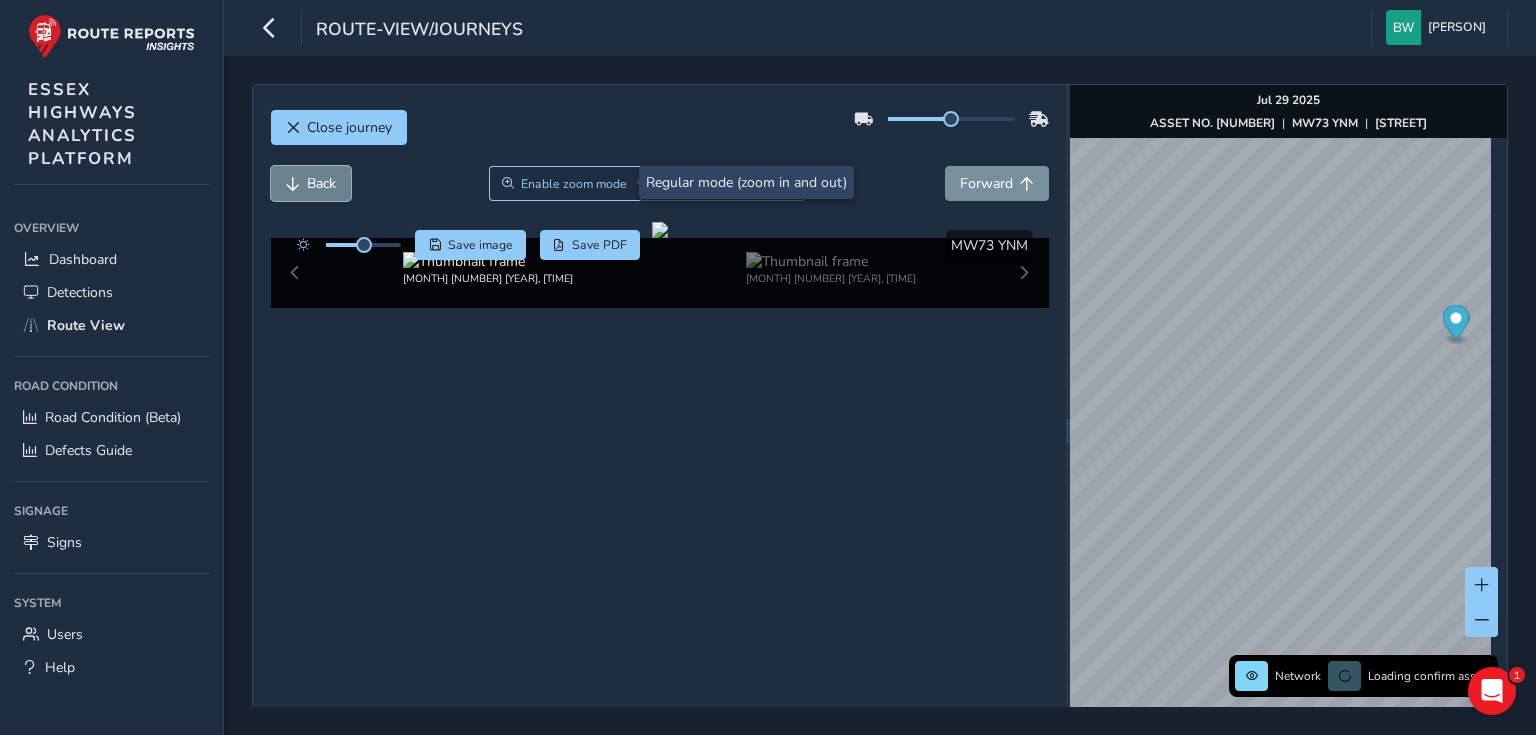 click on "Back" at bounding box center [321, 183] 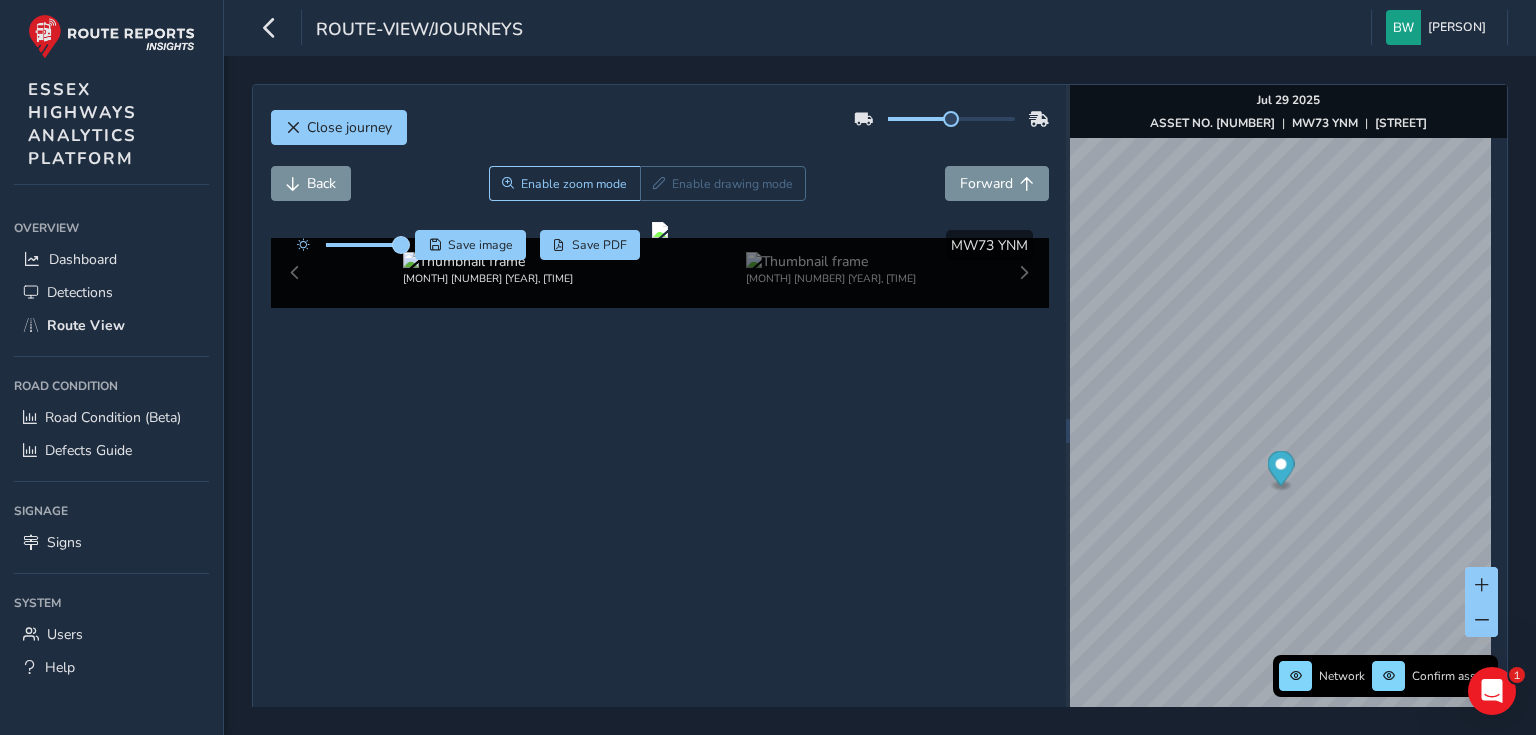 drag, startPoint x: 364, startPoint y: 245, endPoint x: 405, endPoint y: 244, distance: 41.01219 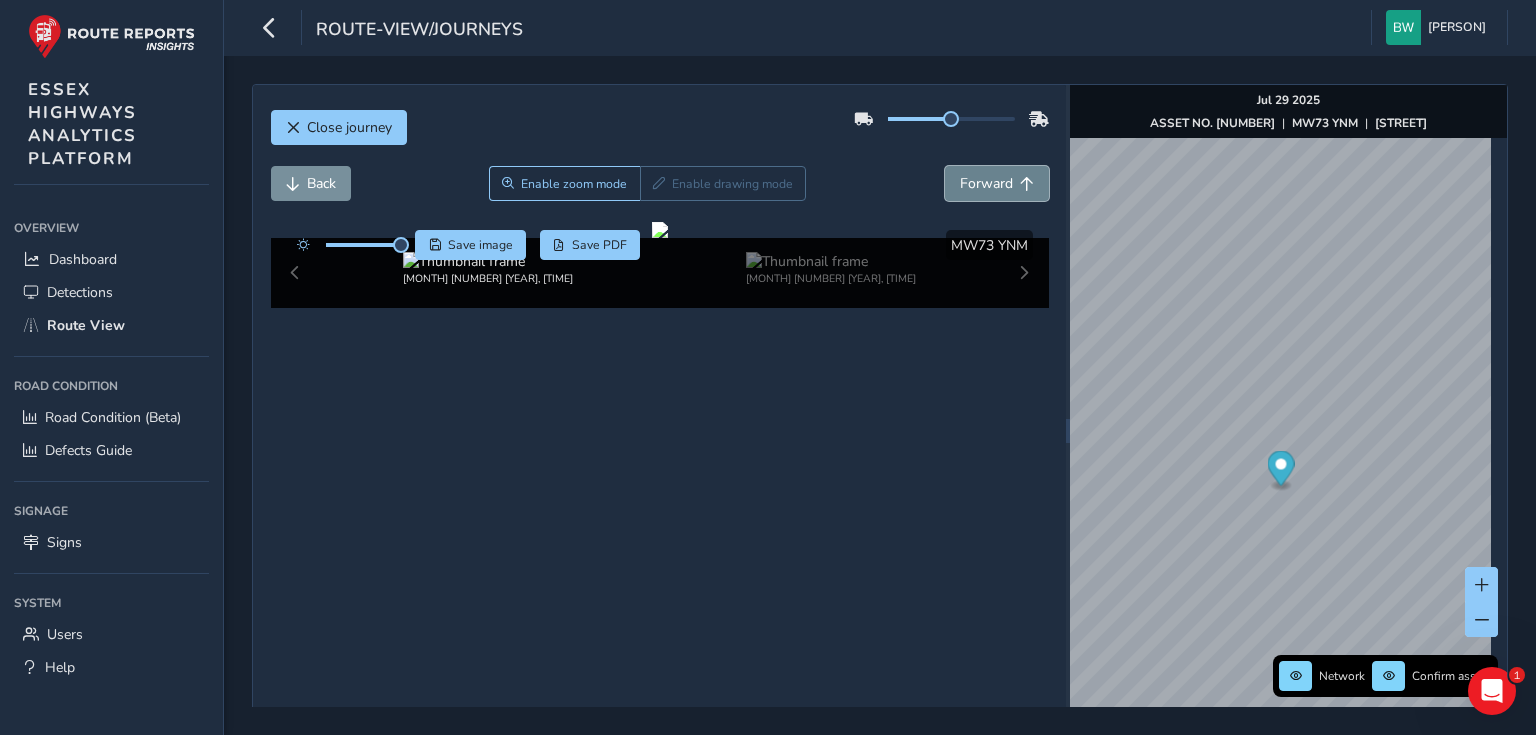 click on "Forward" at bounding box center (997, 183) 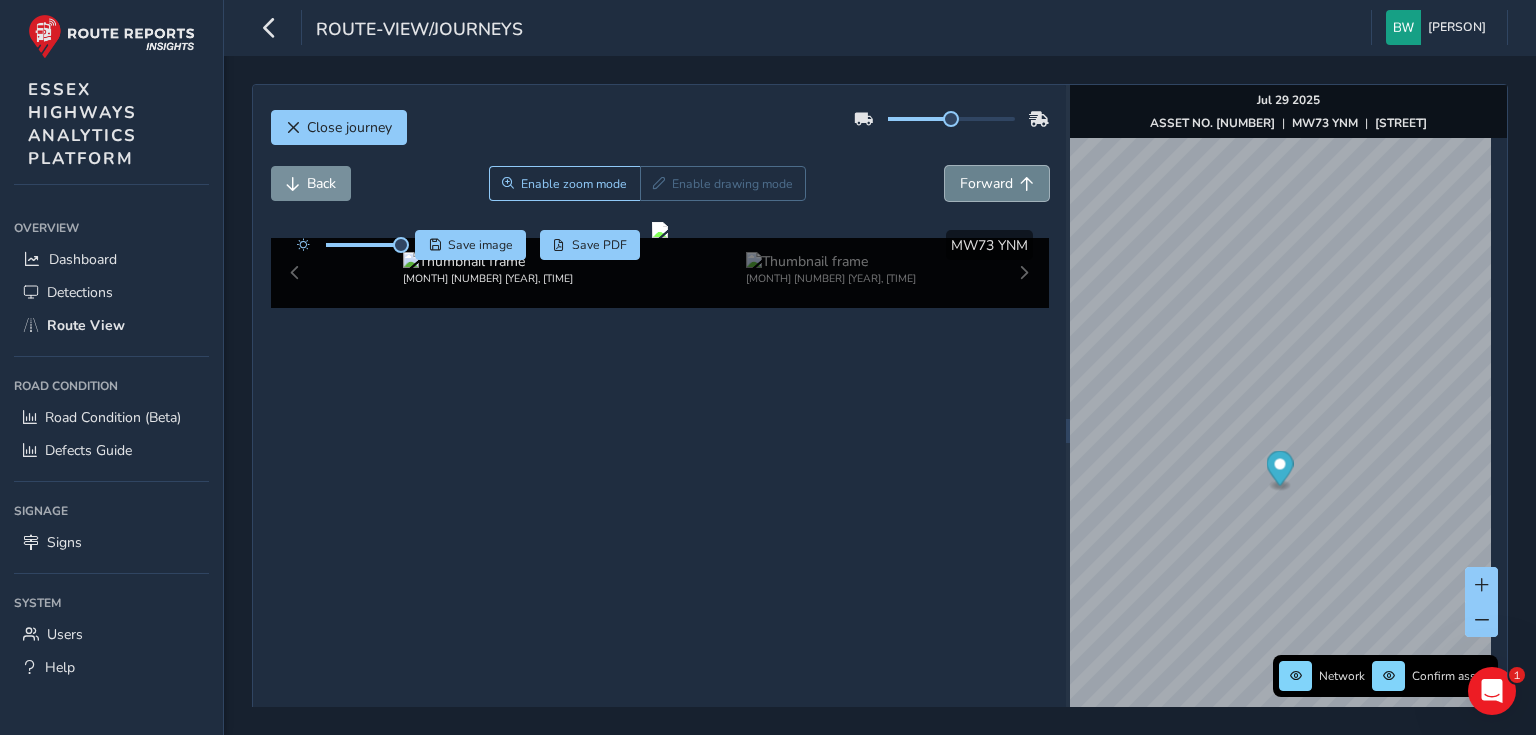 click on "Forward" at bounding box center [986, 183] 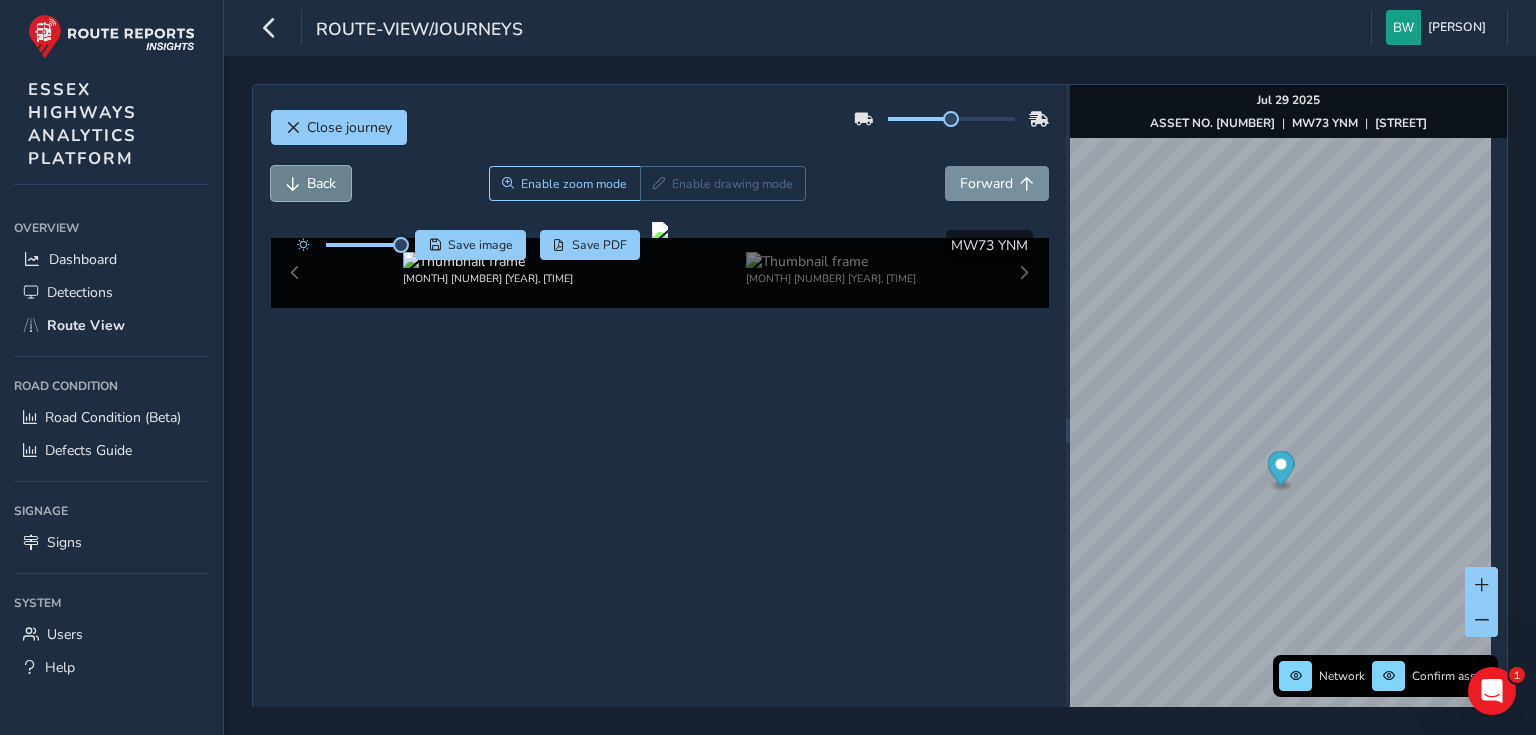 click on "Back" at bounding box center [321, 183] 